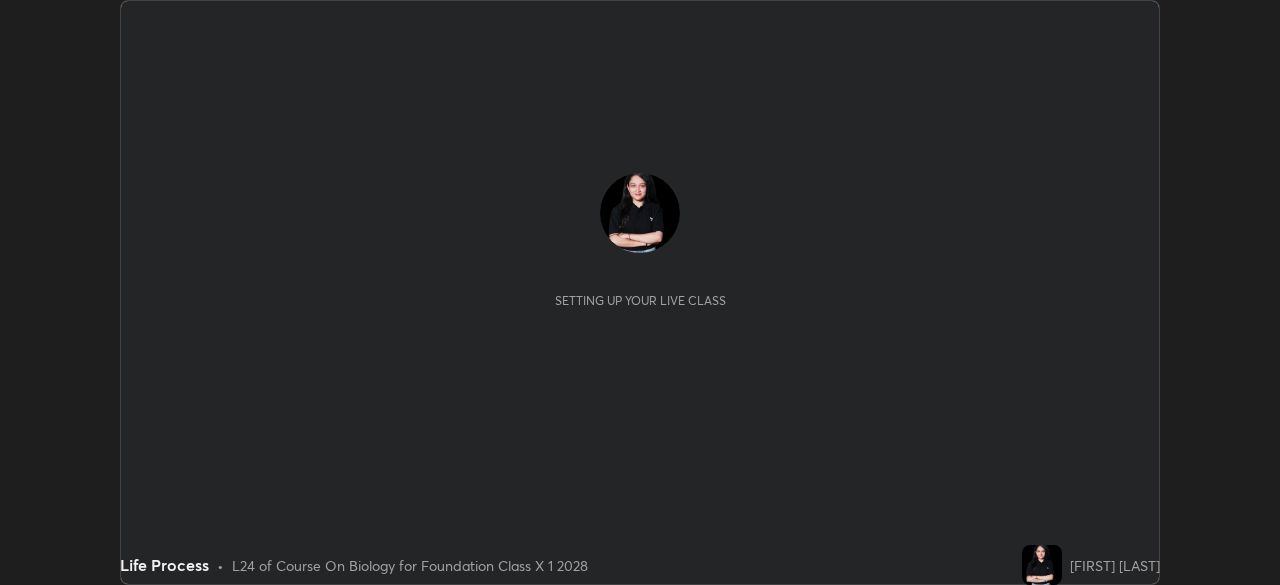 scroll, scrollTop: 0, scrollLeft: 0, axis: both 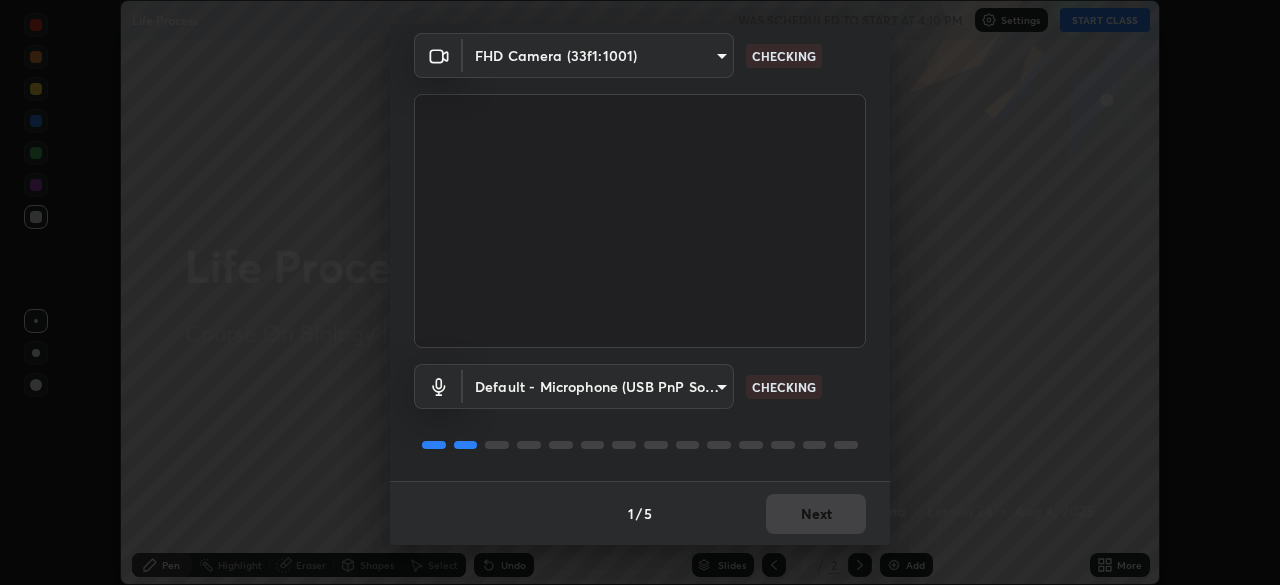 click on "1 / 5 Next" at bounding box center (640, 513) 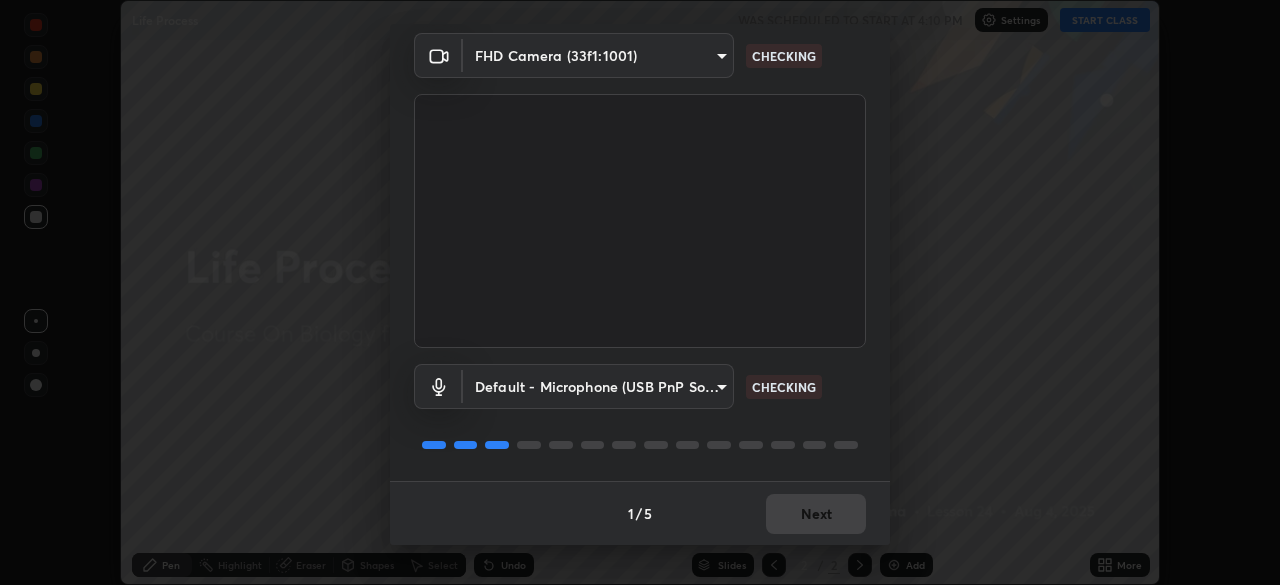 click on "1 / 5 Next" at bounding box center (640, 513) 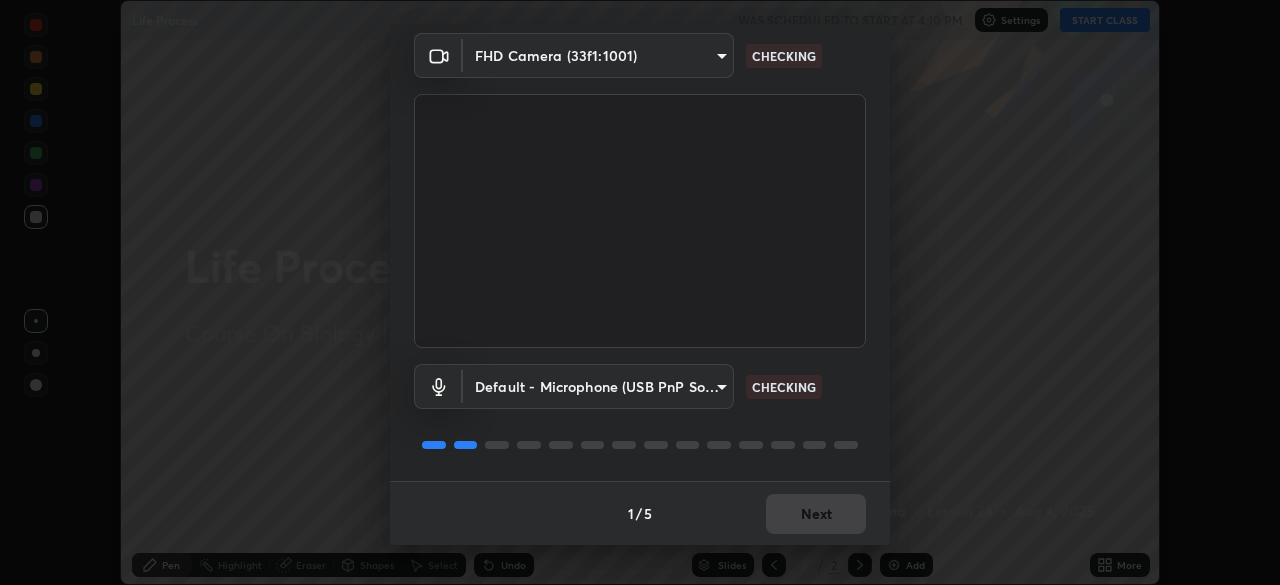 click on "1 / 5 Next" at bounding box center [640, 513] 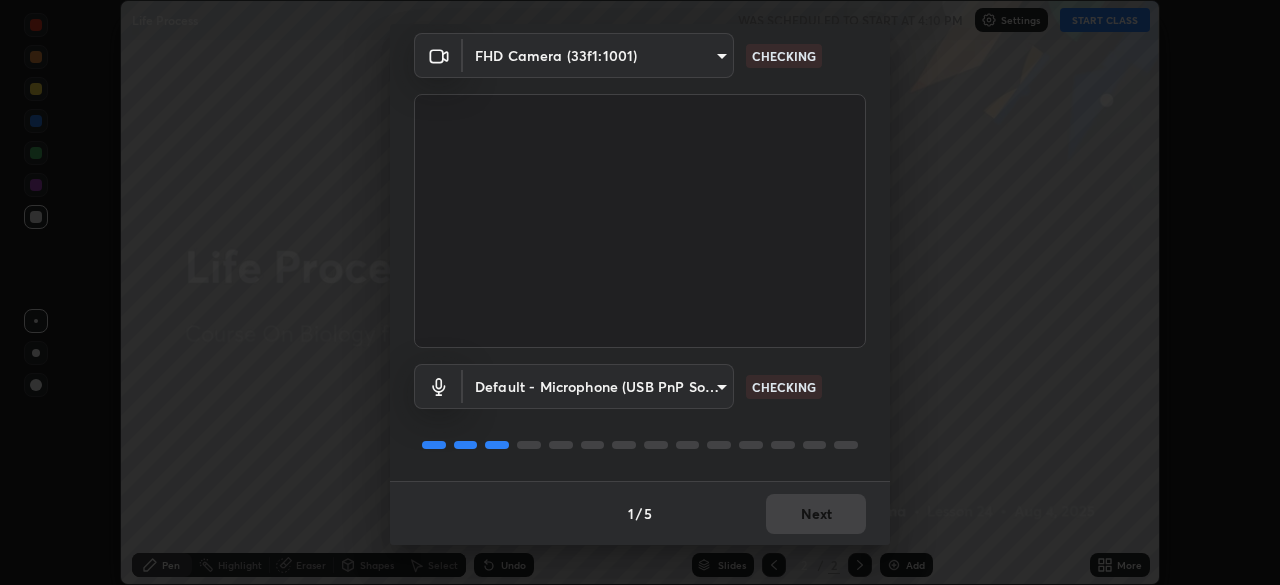 click on "1 / 5 Next" at bounding box center (640, 513) 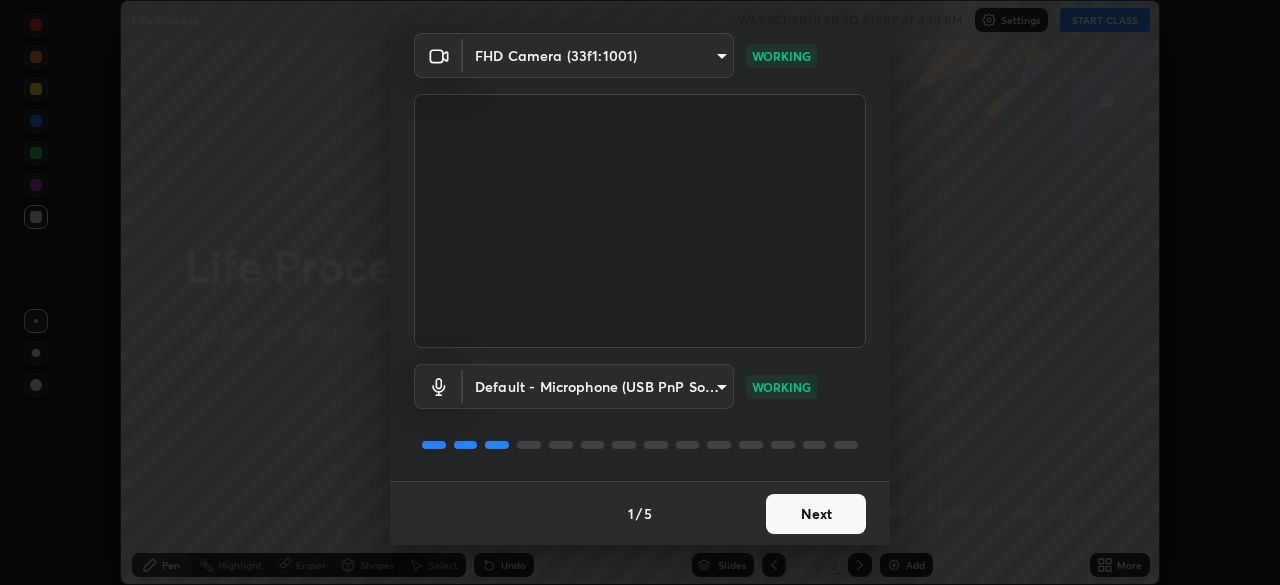 click on "Next" at bounding box center (816, 514) 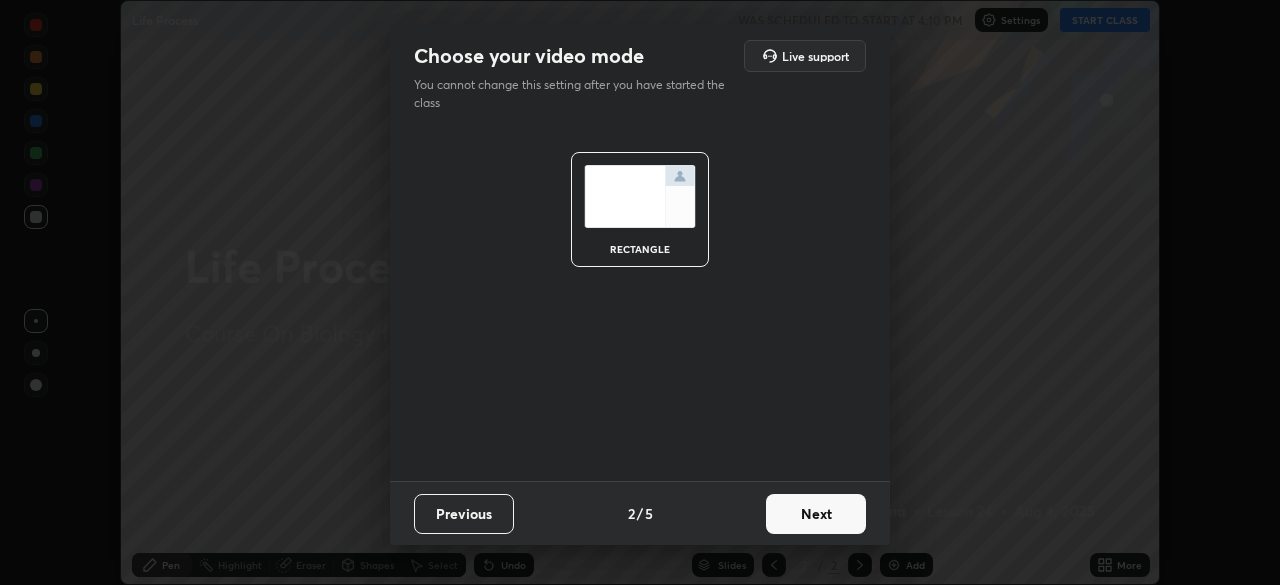 scroll, scrollTop: 0, scrollLeft: 0, axis: both 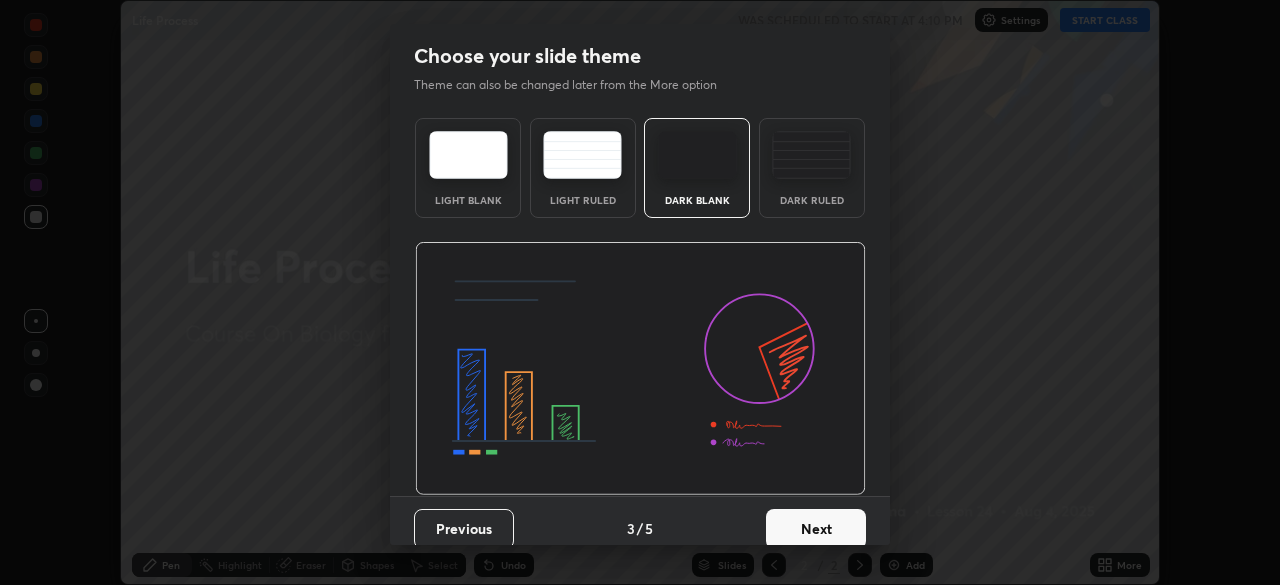 click on "Next" at bounding box center (816, 529) 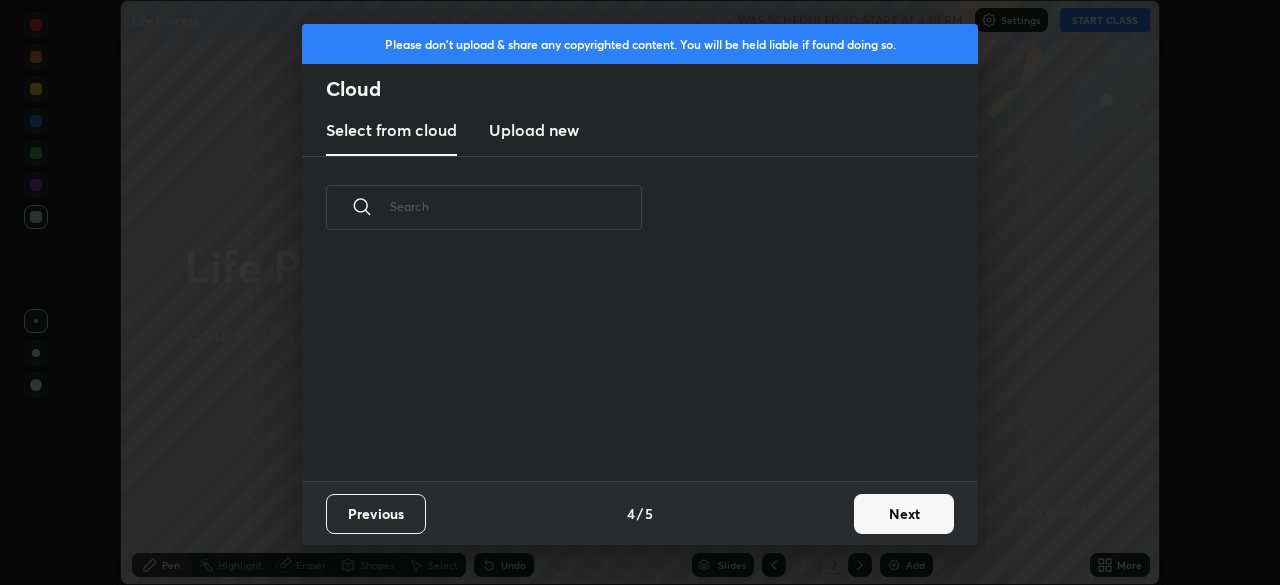 click on "Next" at bounding box center (904, 514) 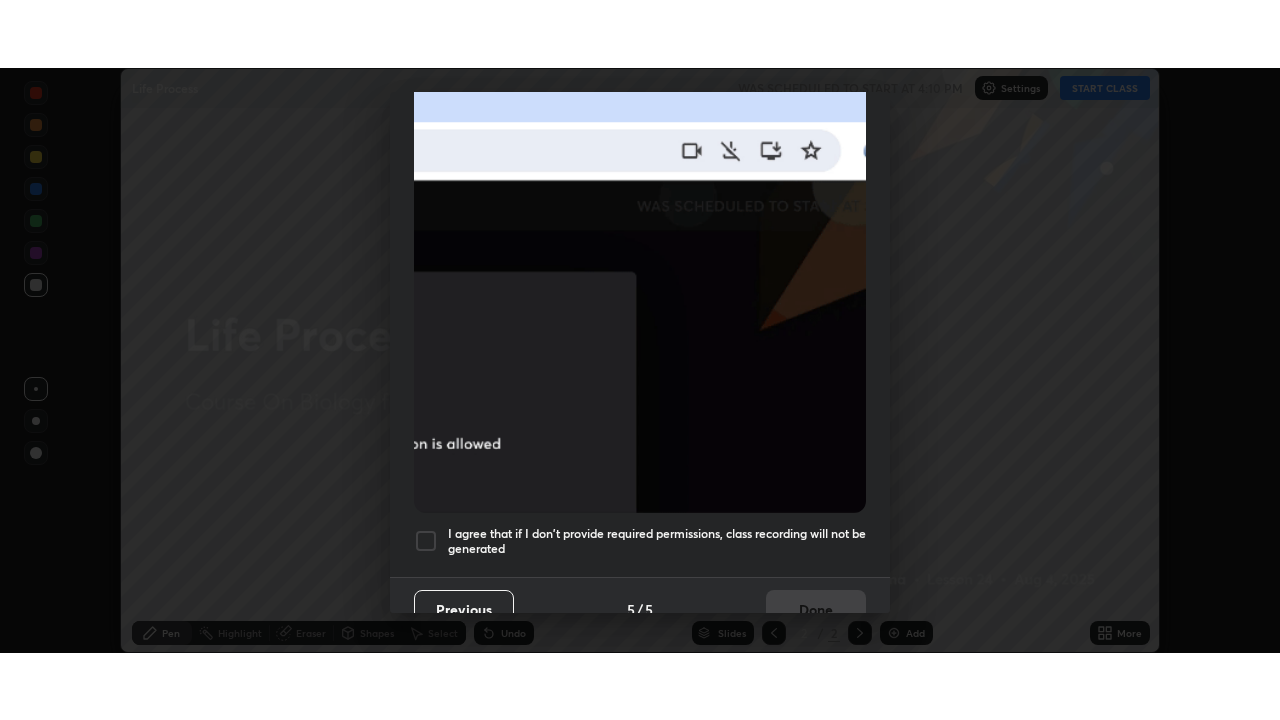 scroll, scrollTop: 479, scrollLeft: 0, axis: vertical 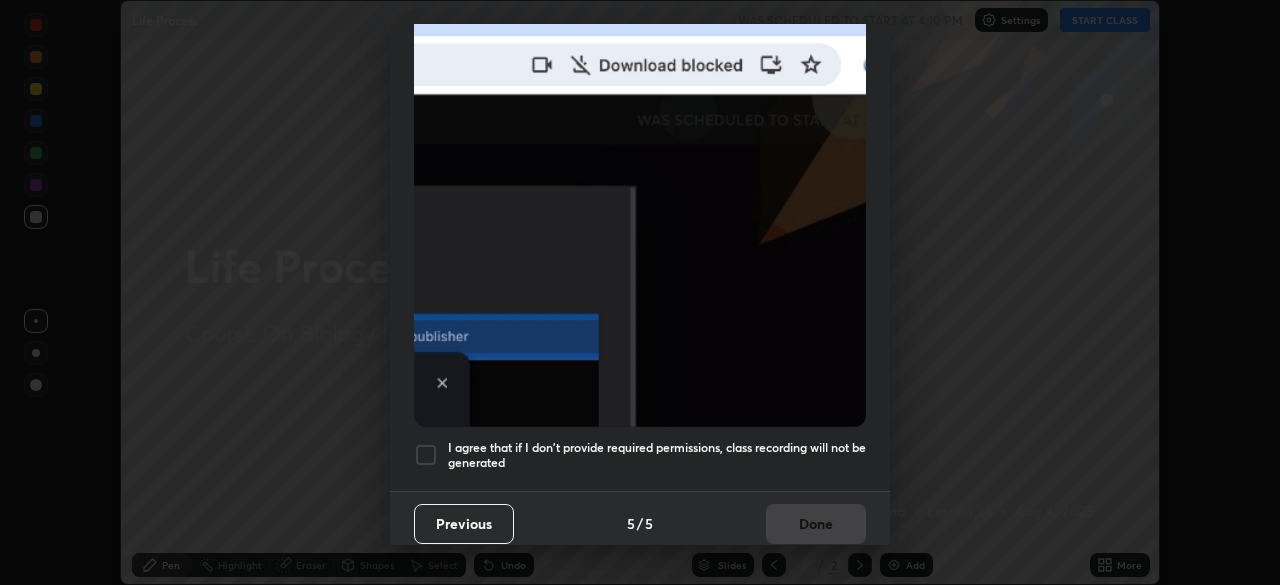 click on "I agree that if I don't provide required permissions, class recording will not be generated" at bounding box center [640, 455] 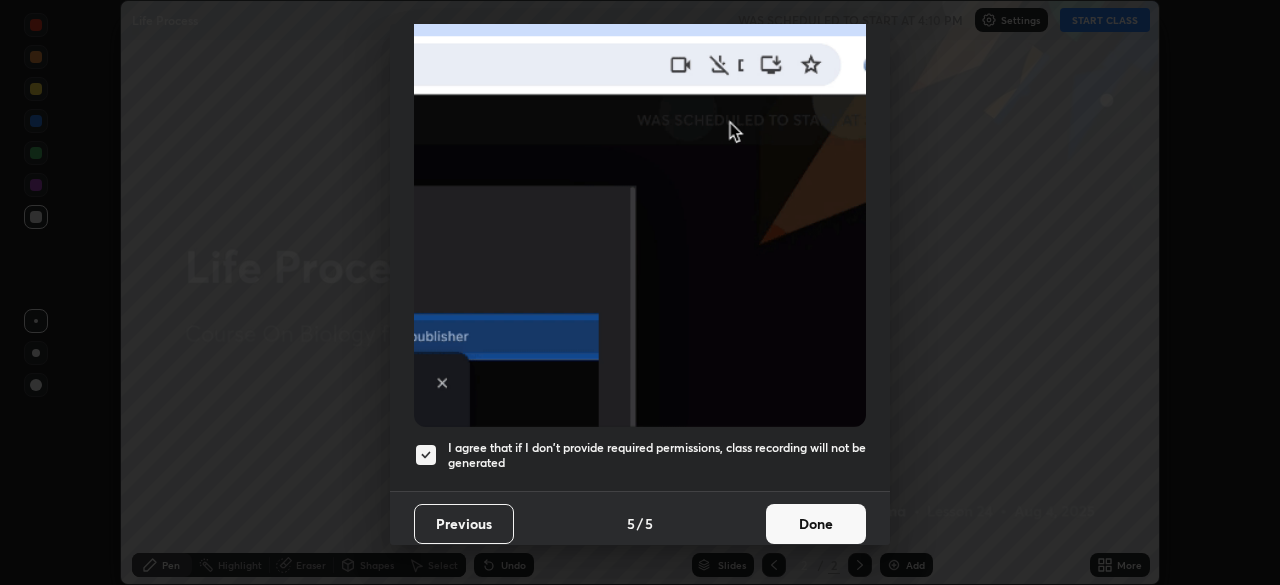 click on "Done" at bounding box center [816, 524] 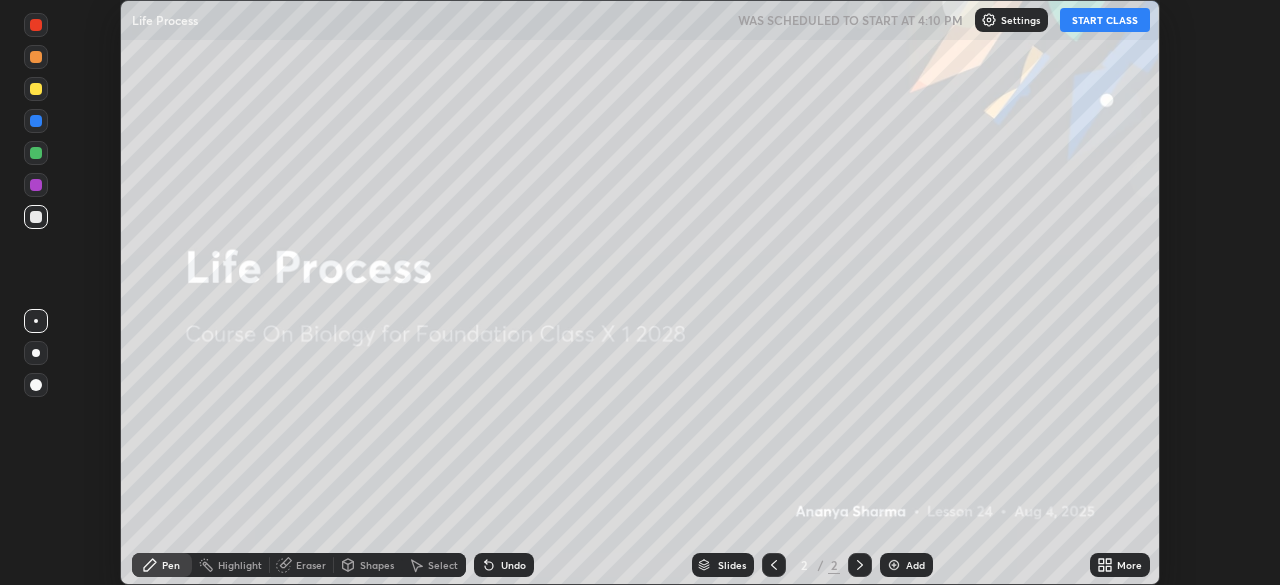 click on "START CLASS" at bounding box center [1105, 20] 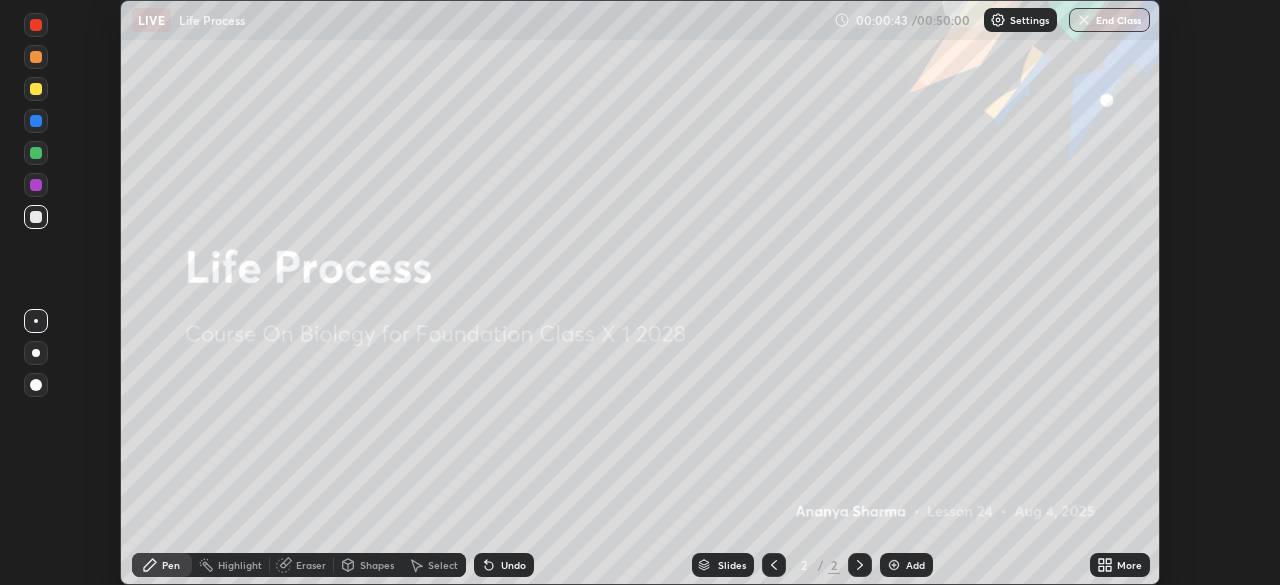 click 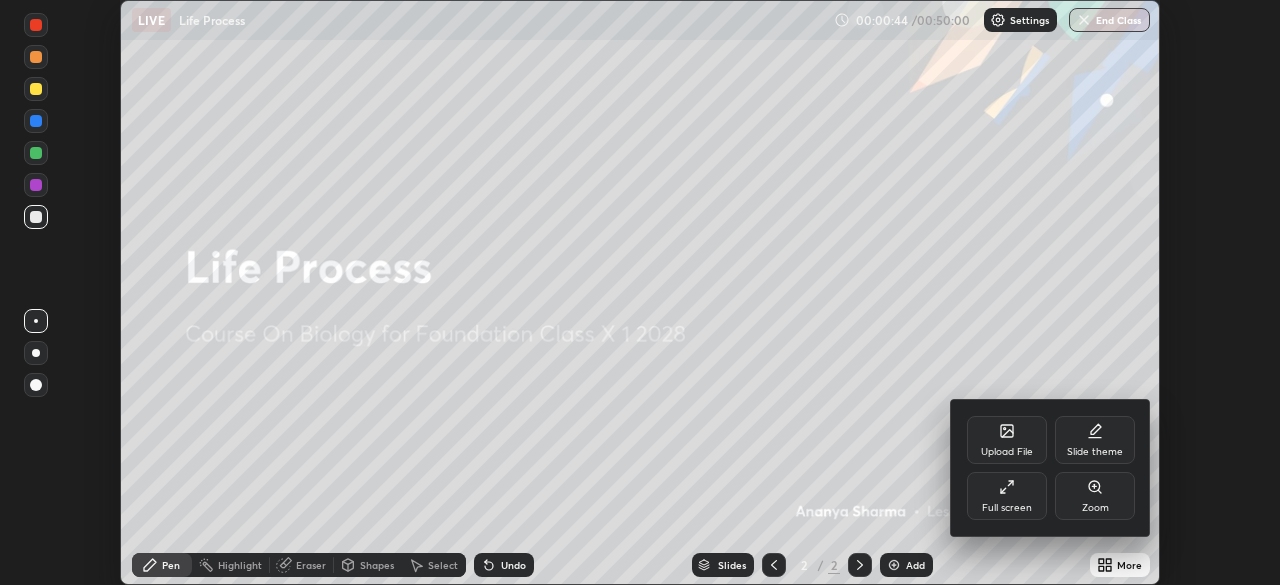 click on "Upload File" at bounding box center [1007, 452] 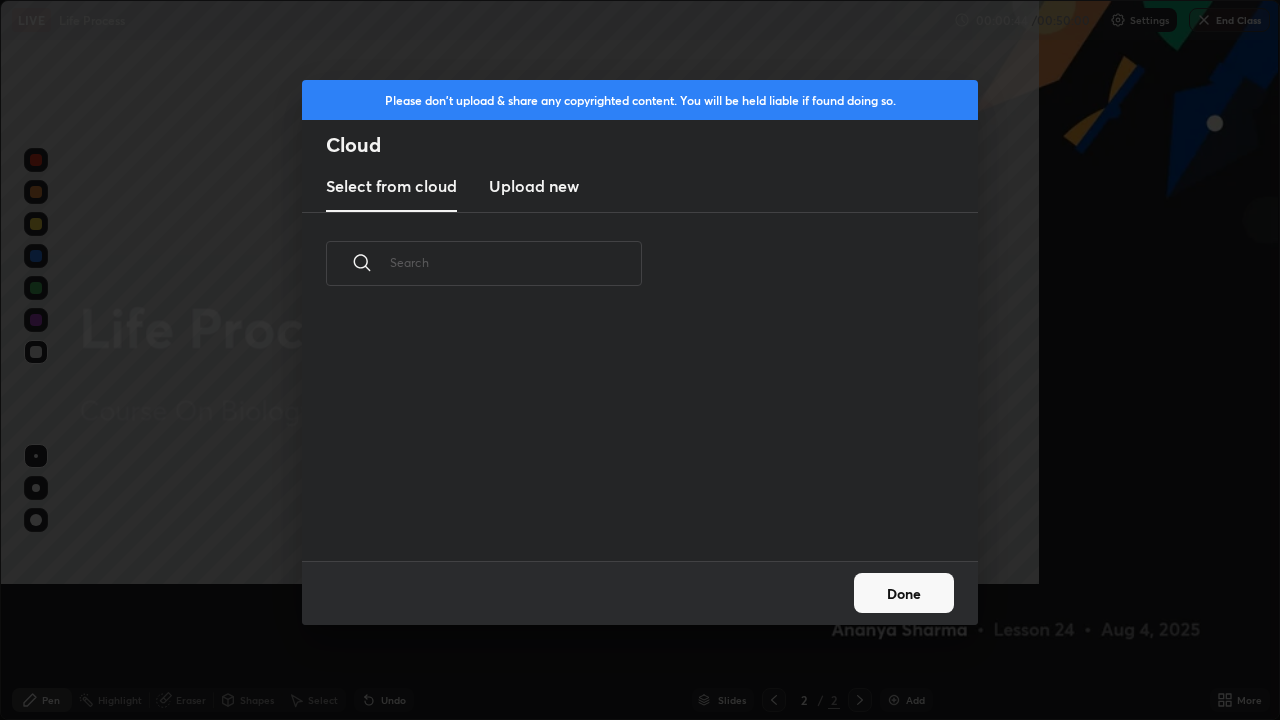 scroll, scrollTop: 99280, scrollLeft: 98720, axis: both 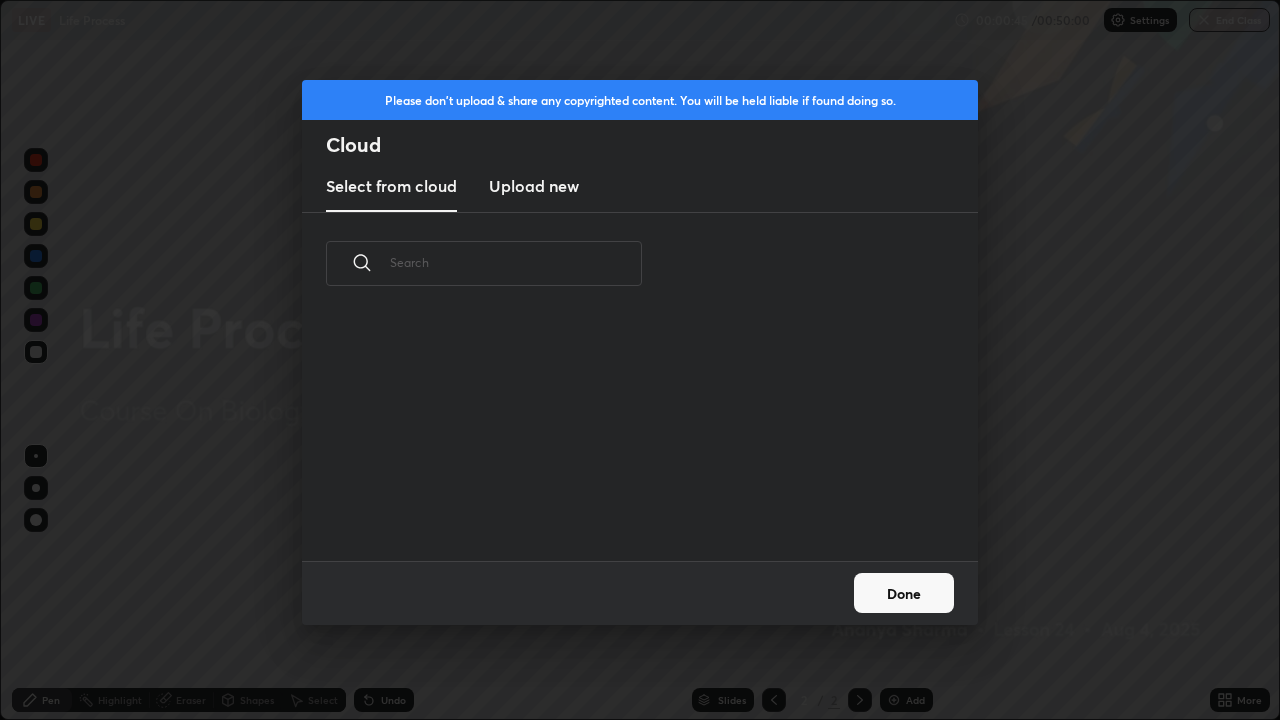 click on "Done" at bounding box center [904, 593] 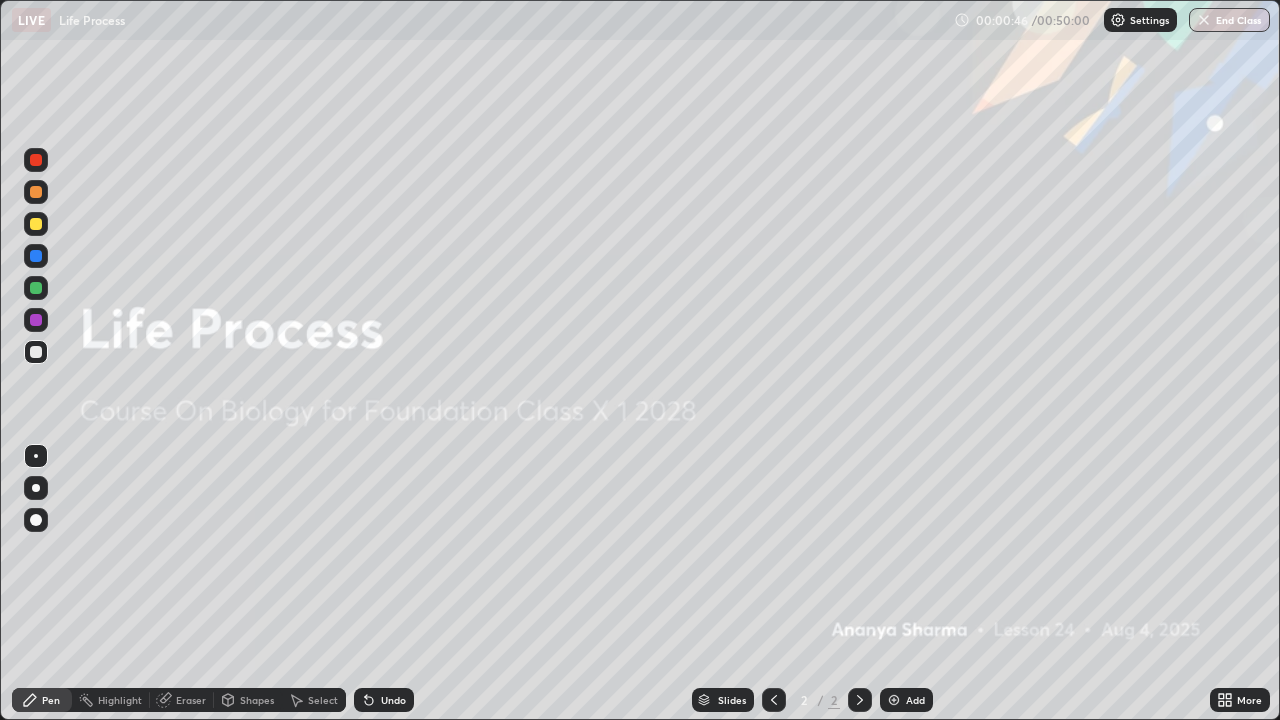 click on "Add" at bounding box center [915, 700] 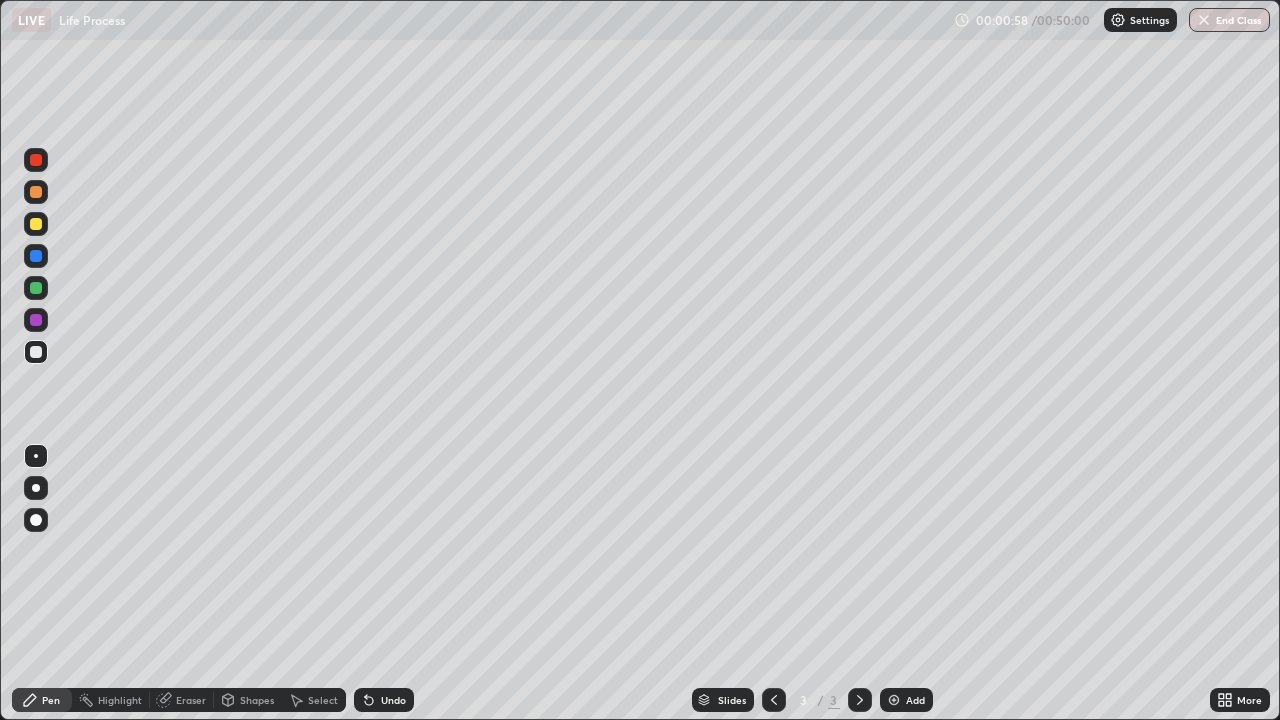 click at bounding box center (36, 488) 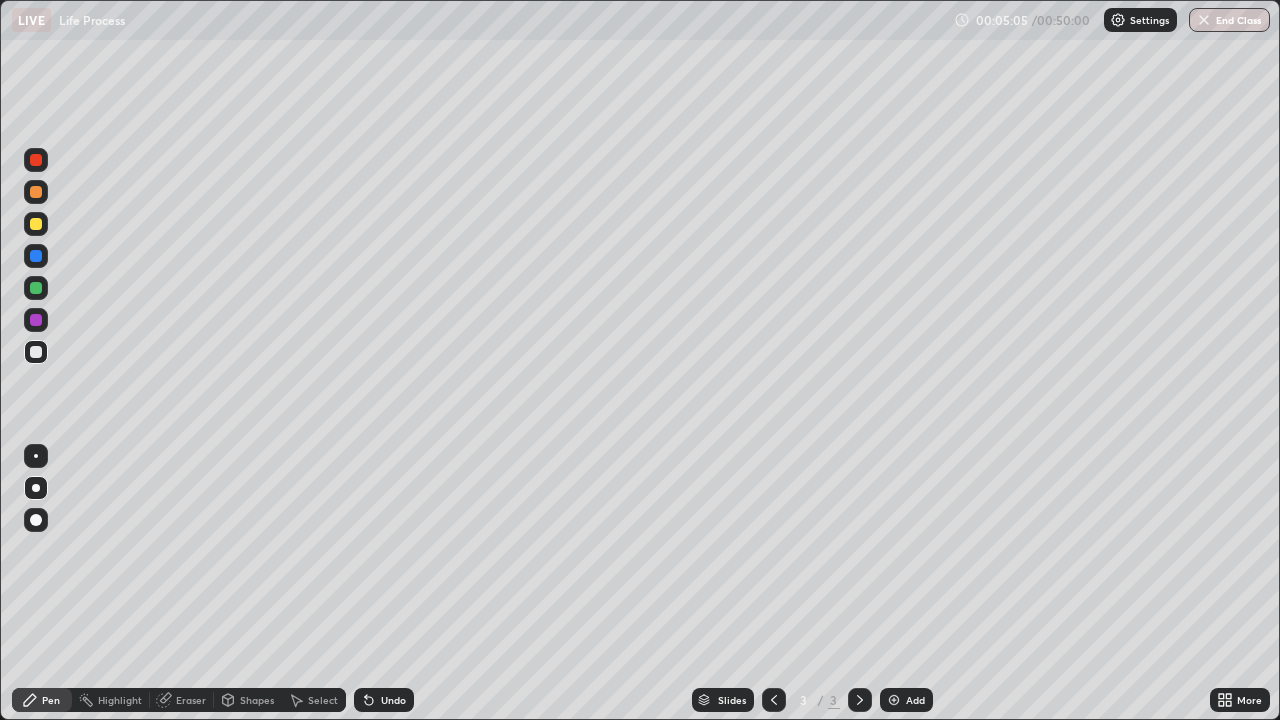 click on "Add" at bounding box center [915, 700] 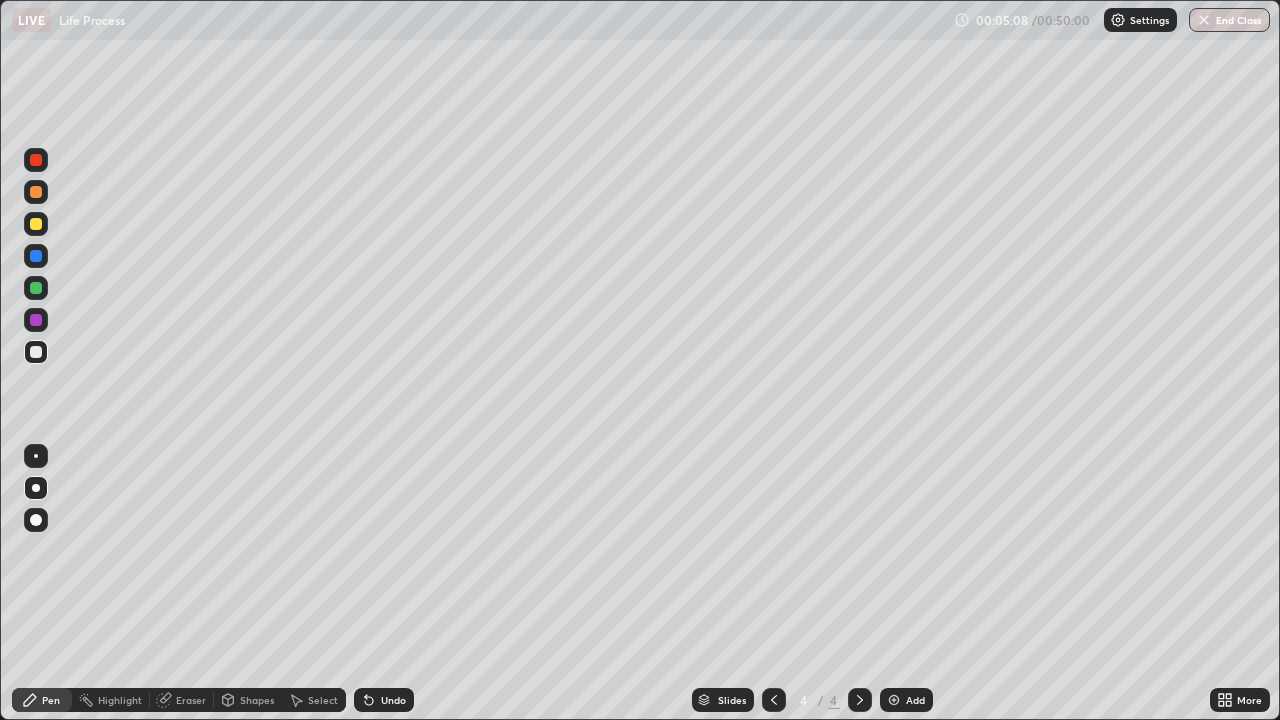 click at bounding box center (36, 192) 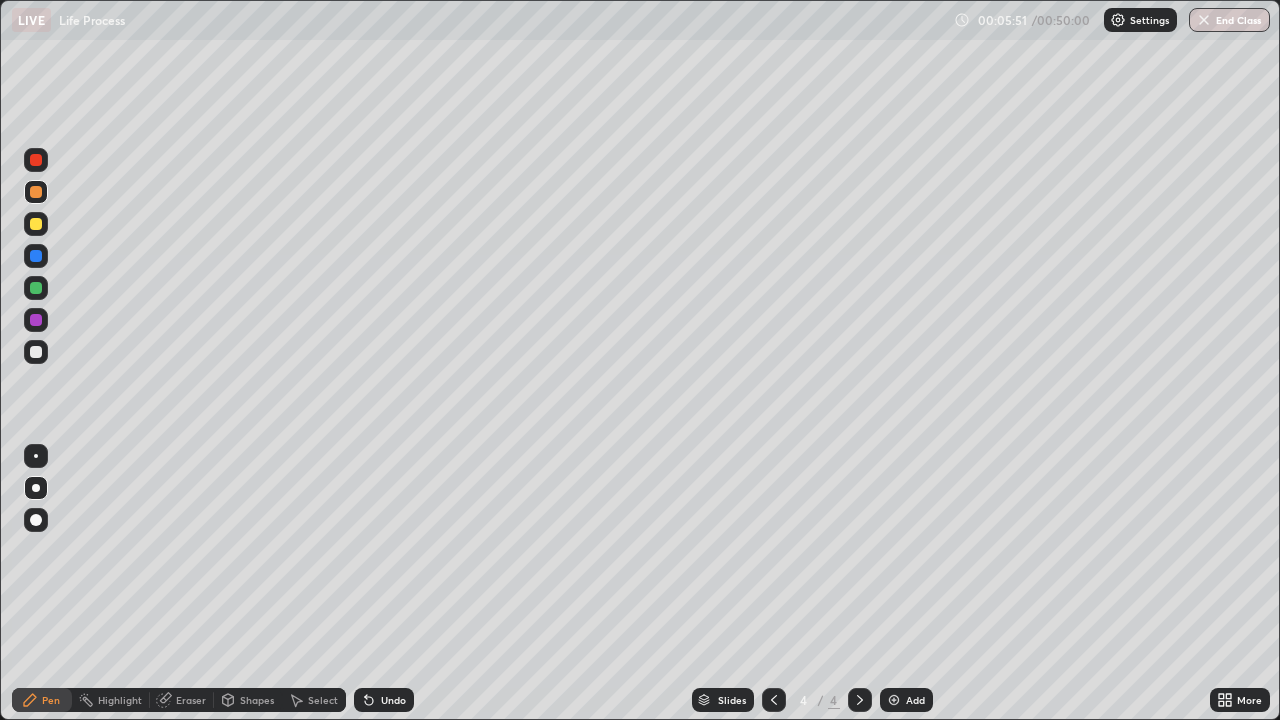 click at bounding box center [36, 160] 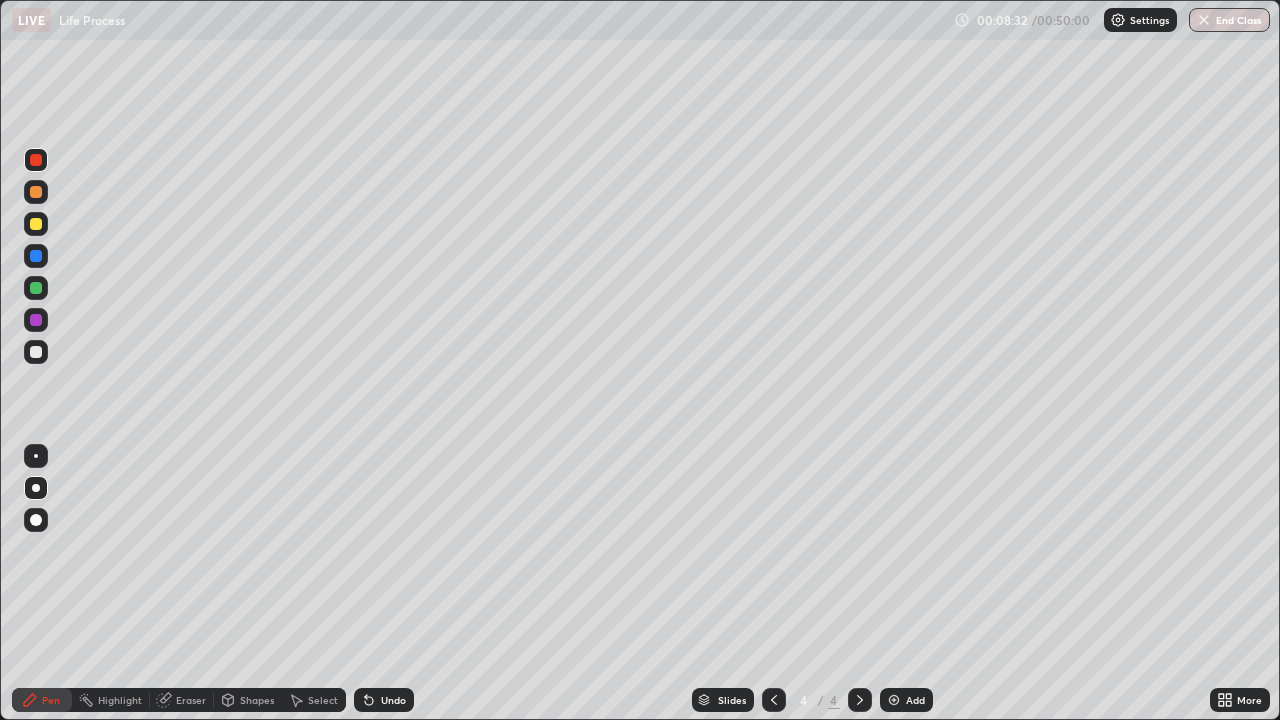 click at bounding box center (36, 352) 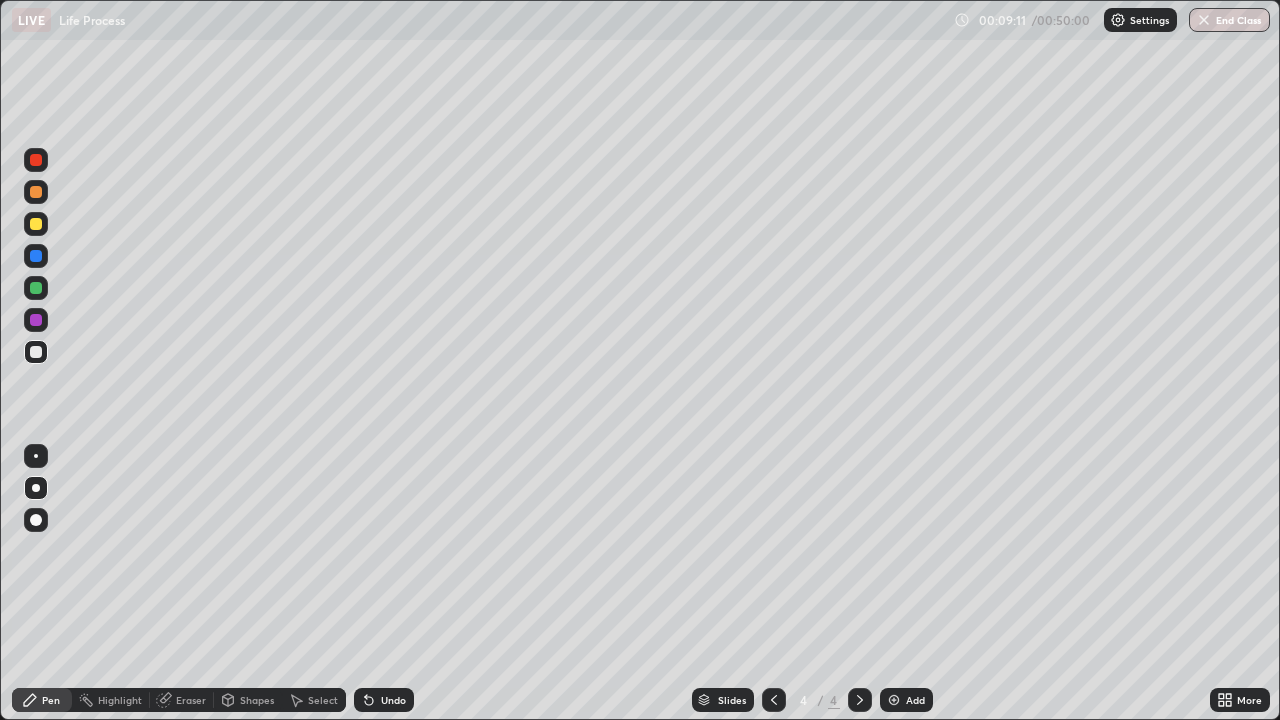 click at bounding box center (36, 224) 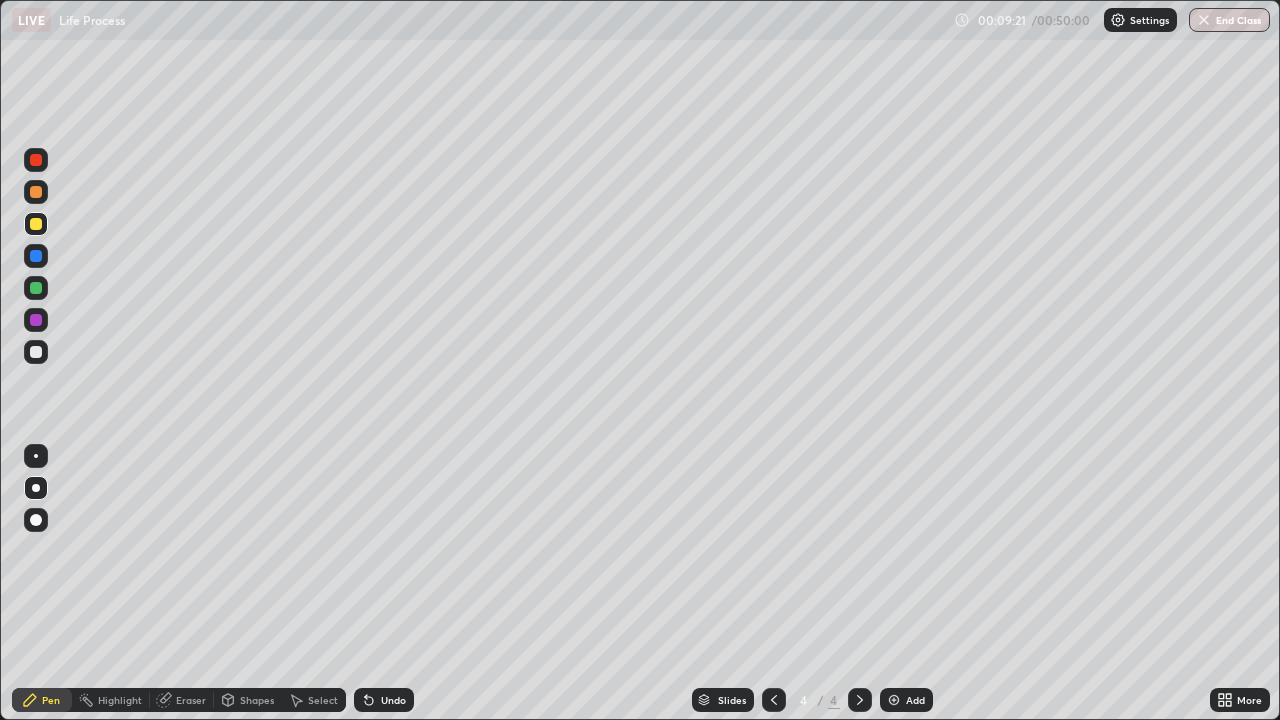 click at bounding box center [36, 352] 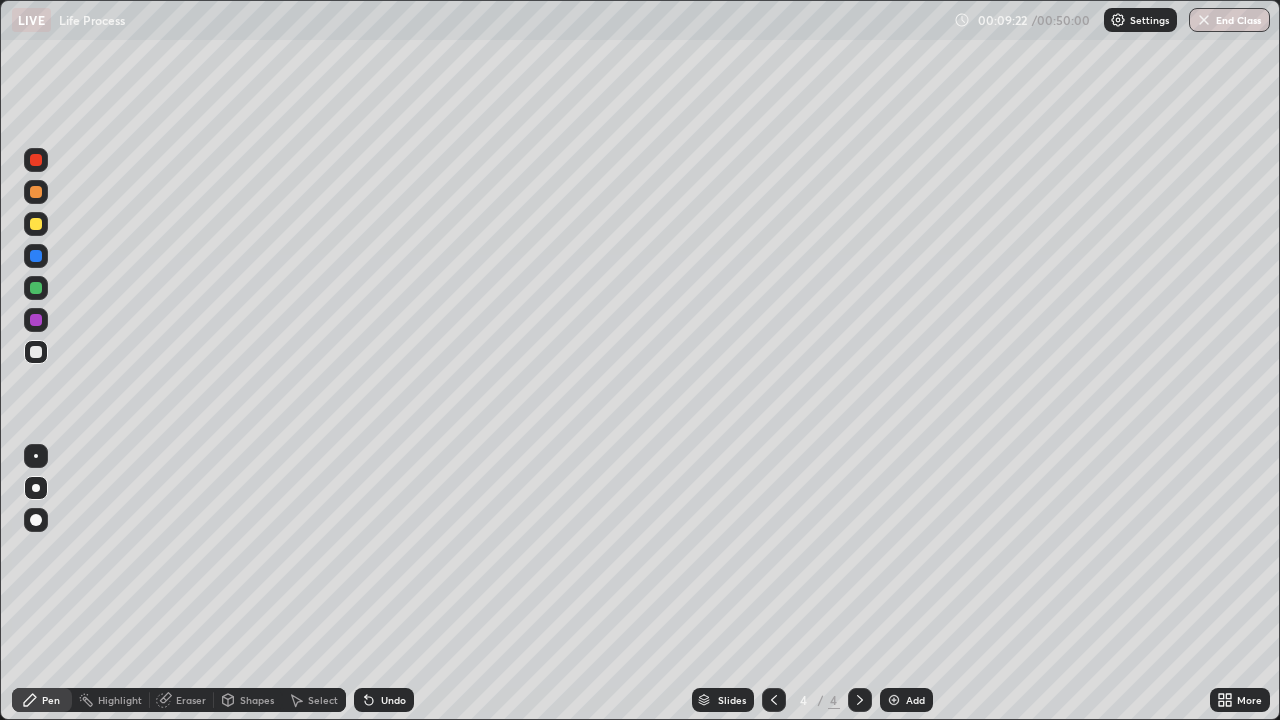 click at bounding box center (36, 456) 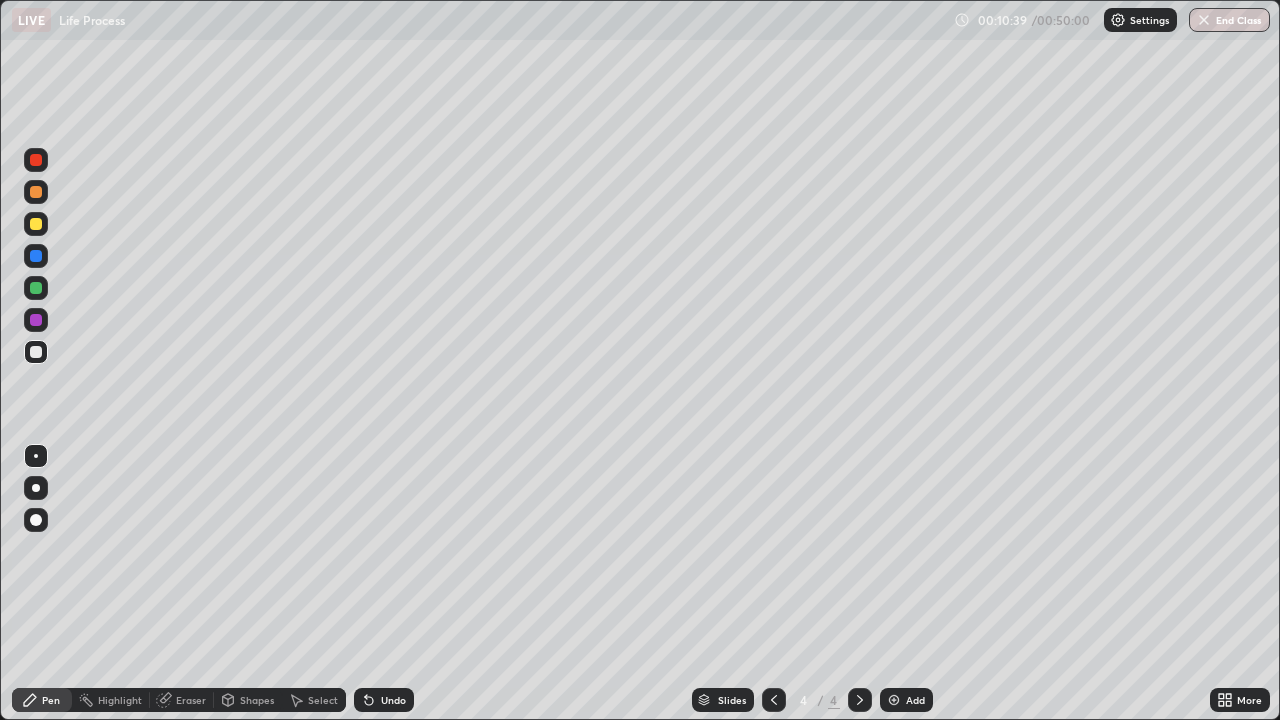 click at bounding box center (36, 224) 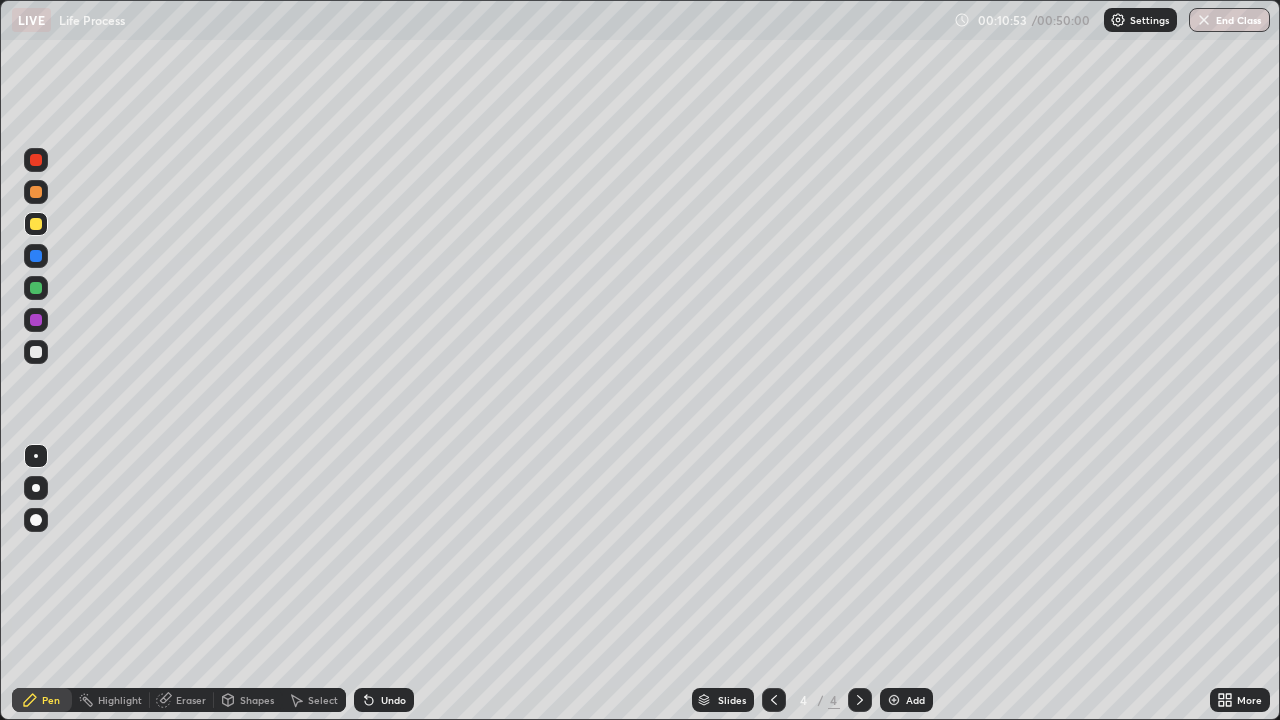 click 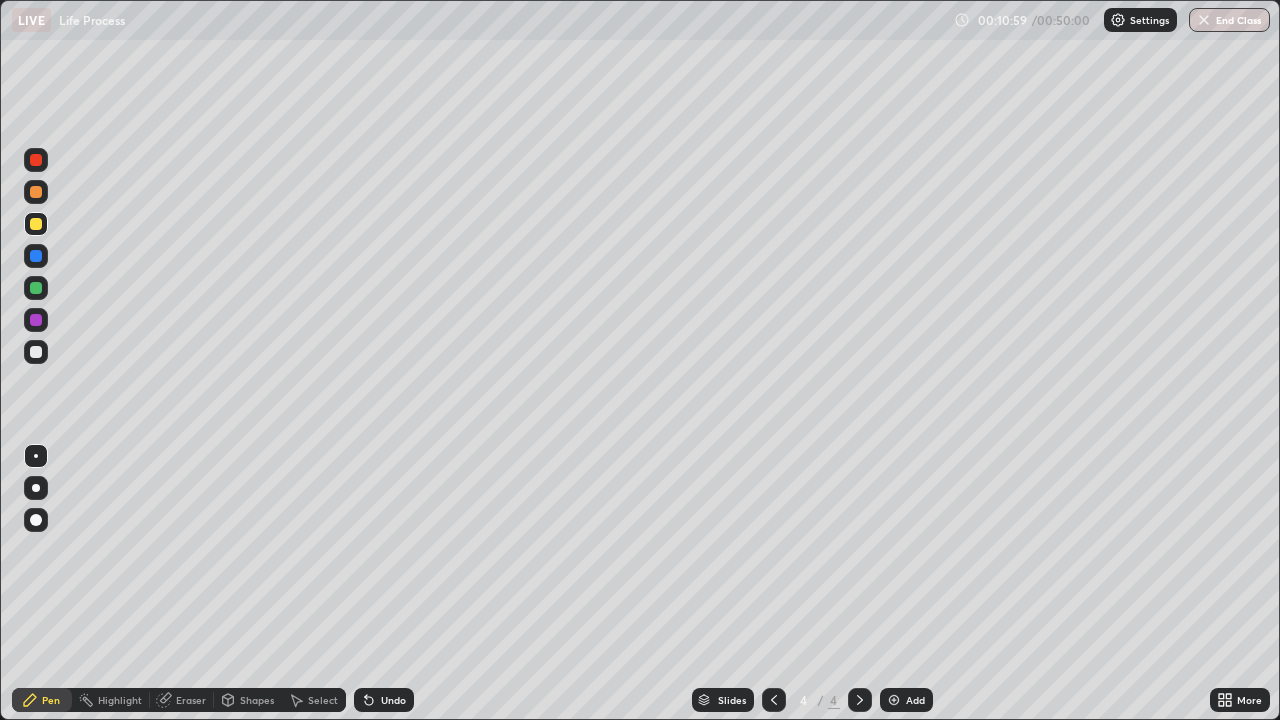 click at bounding box center (36, 352) 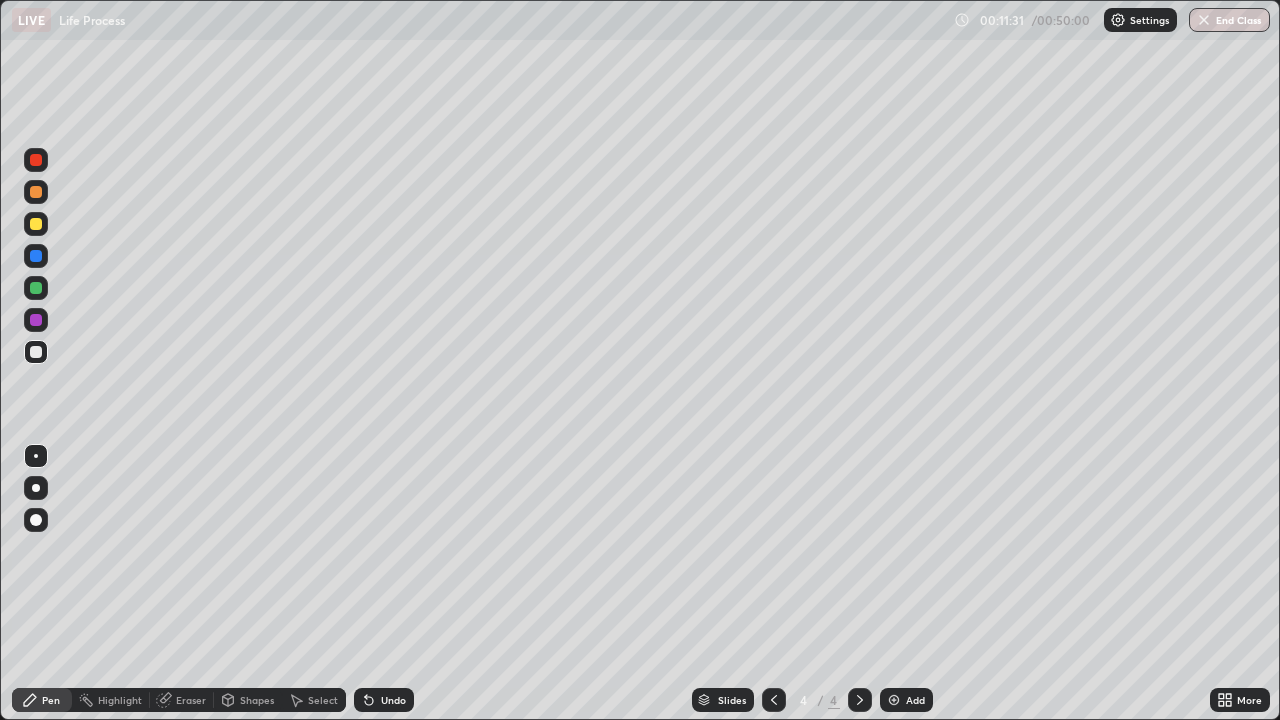 click at bounding box center [36, 224] 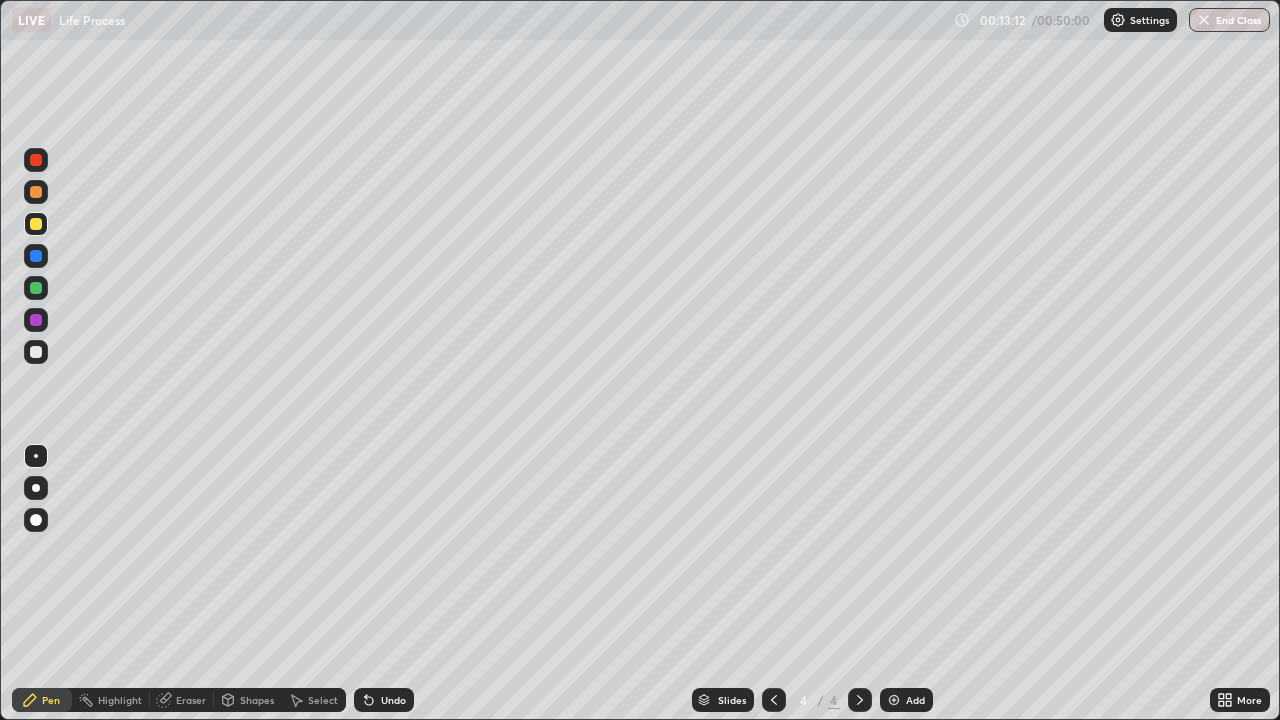 click at bounding box center (36, 320) 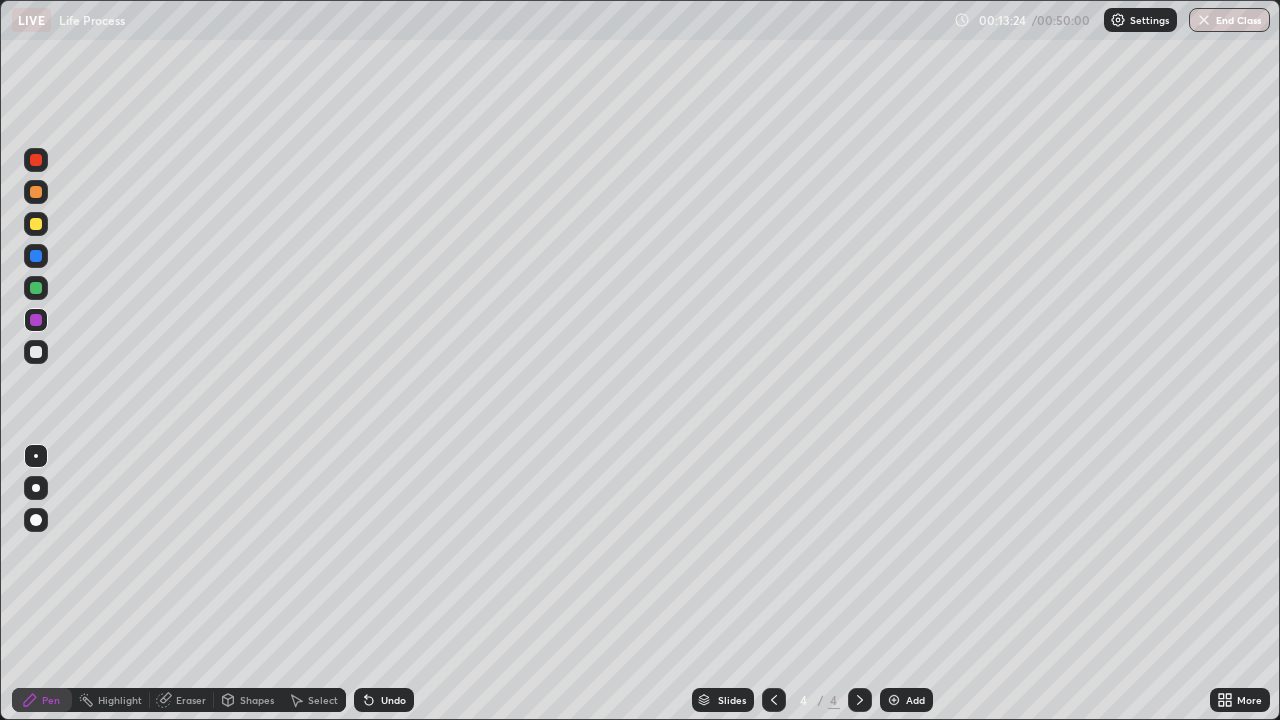 click on "Highlight" at bounding box center [111, 700] 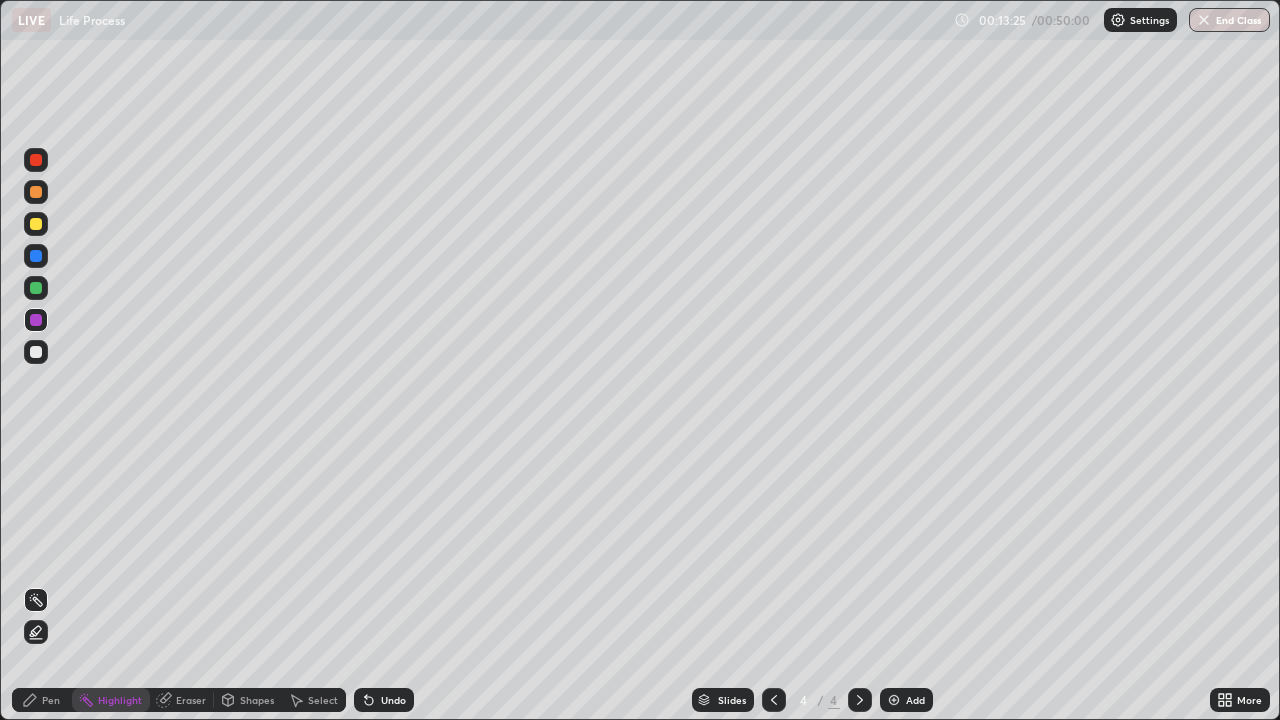 click on "Pen" at bounding box center [51, 700] 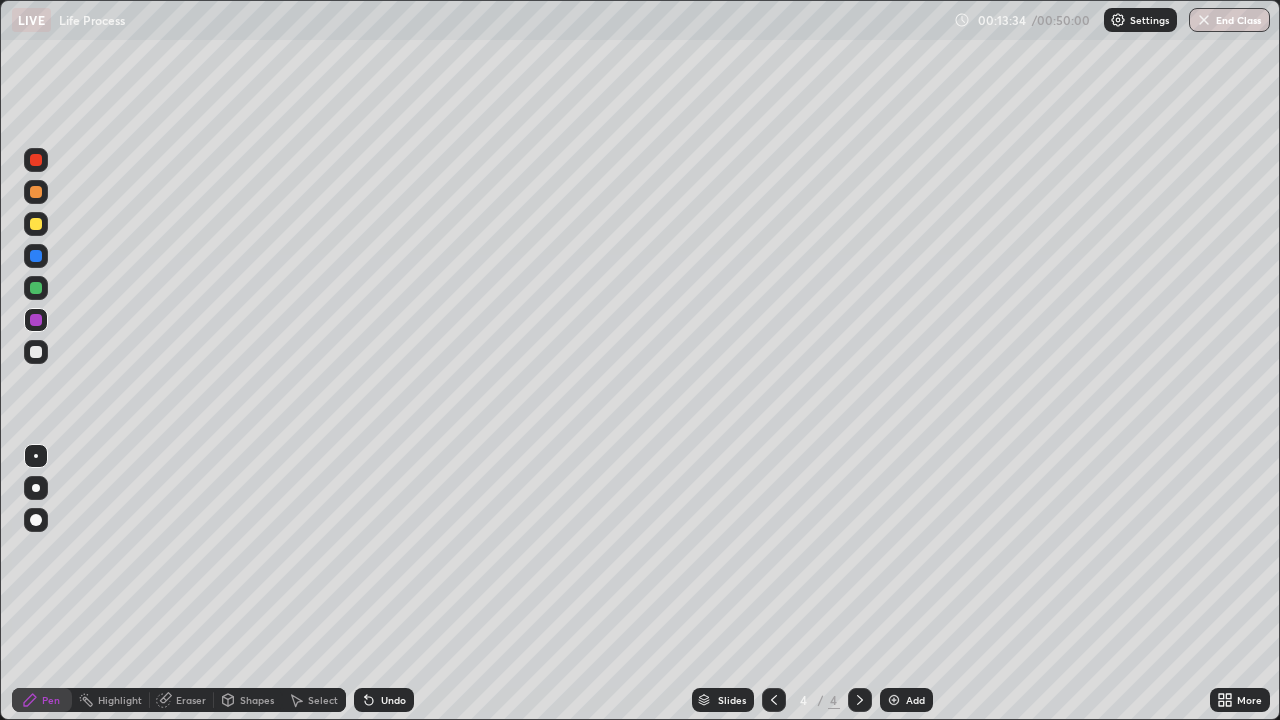 click at bounding box center (36, 224) 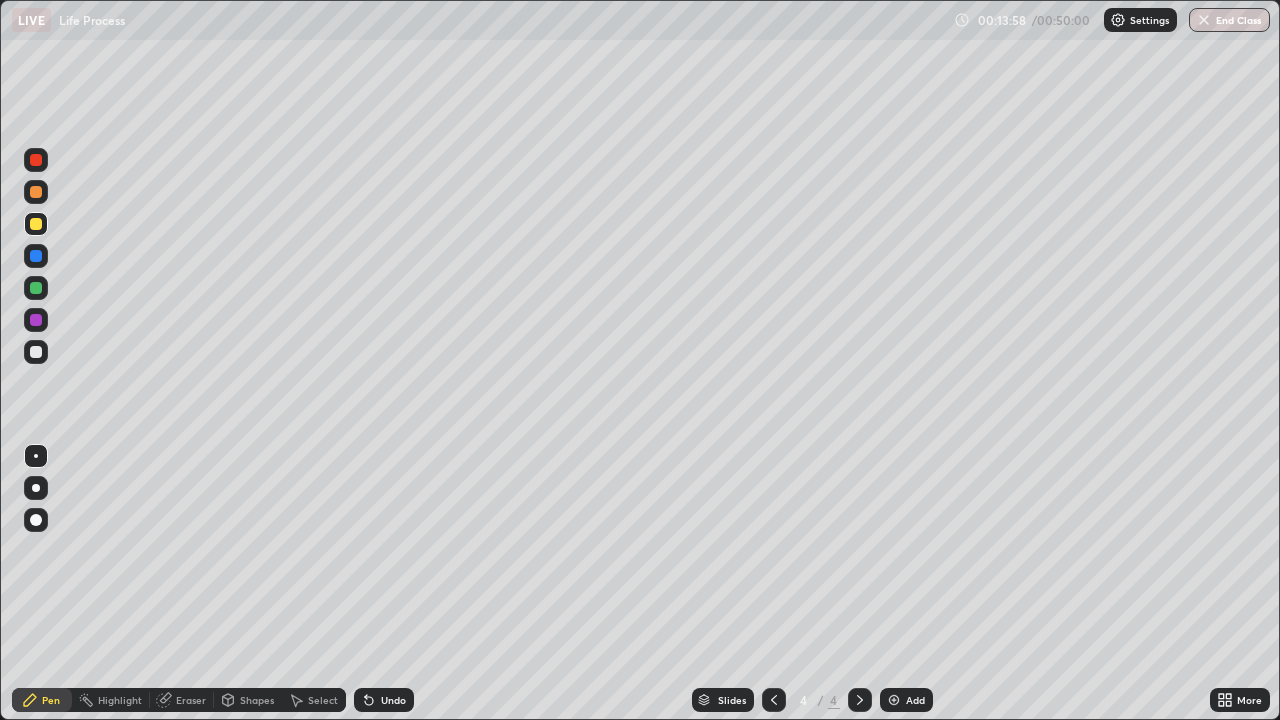 click at bounding box center [36, 352] 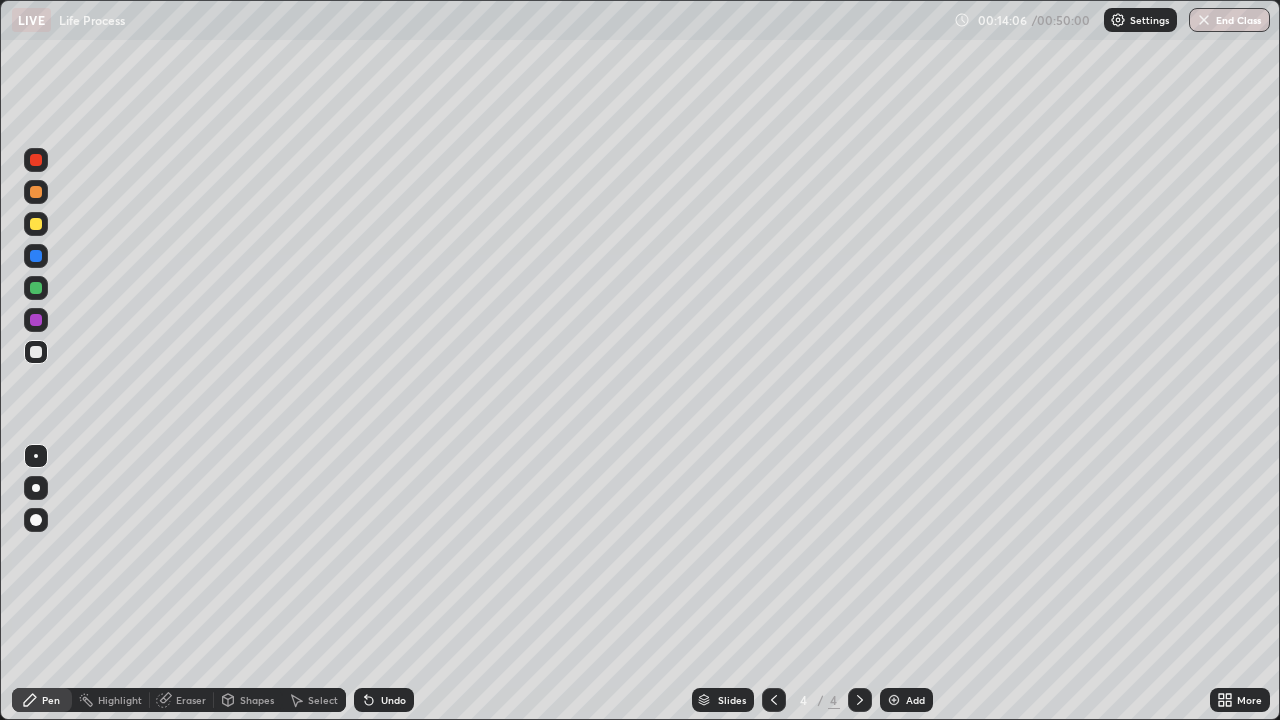 click on "Undo" at bounding box center (384, 700) 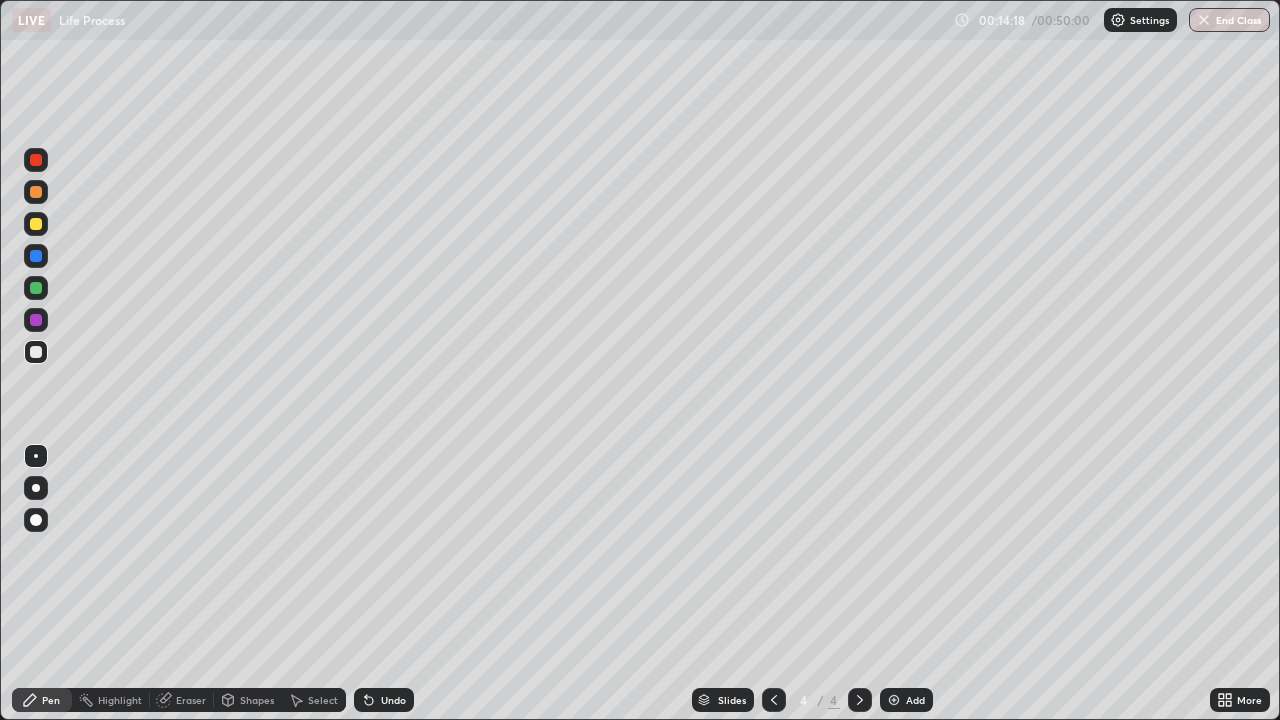 click at bounding box center [36, 224] 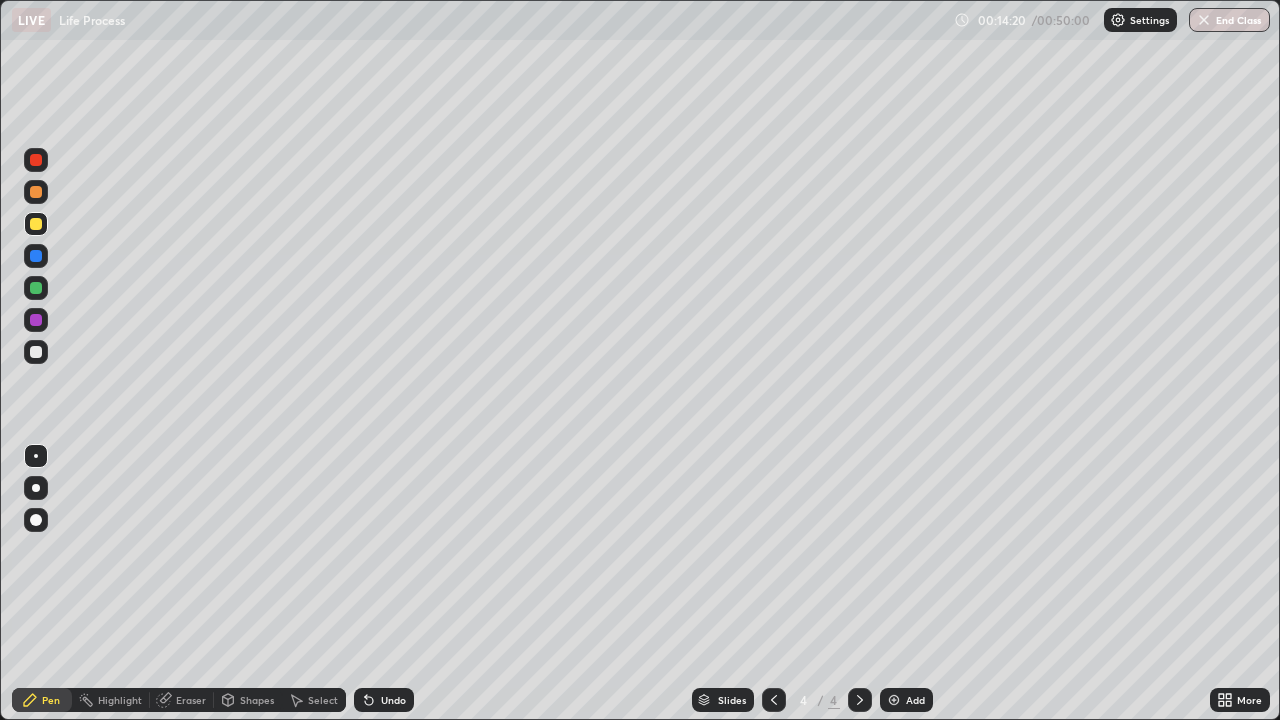 click on "Undo" at bounding box center [380, 700] 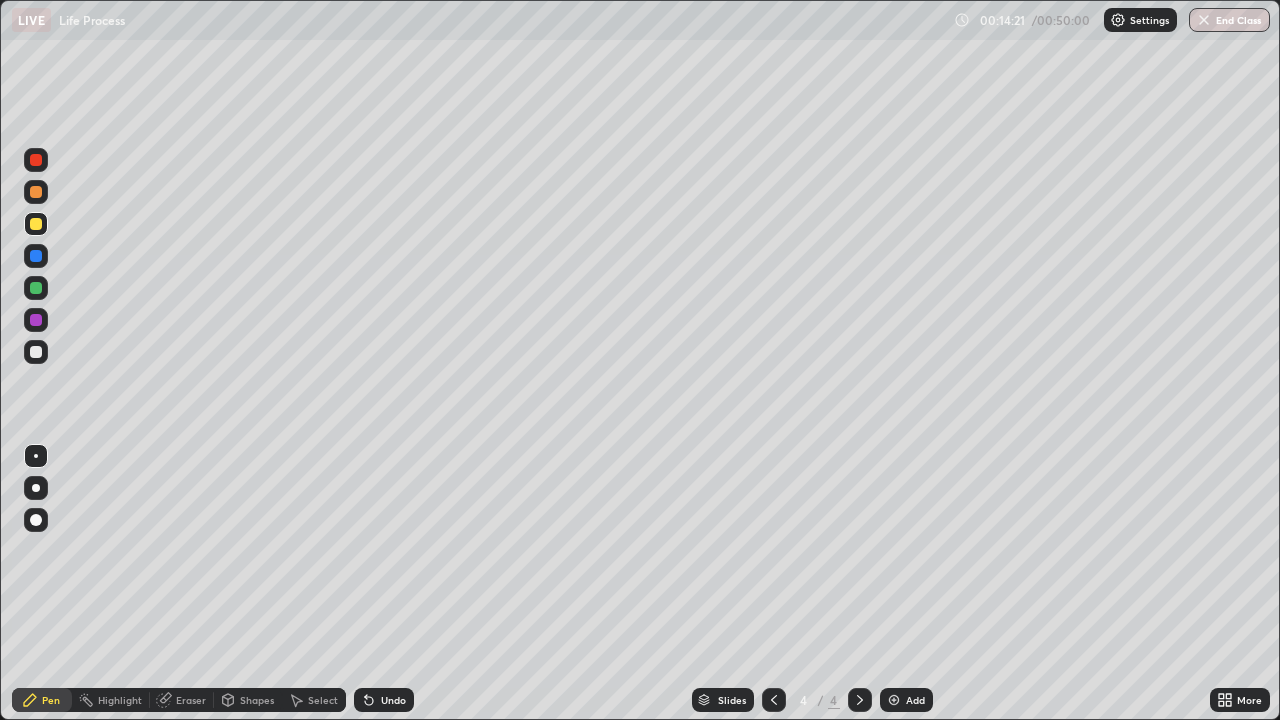 click on "Undo" at bounding box center (380, 700) 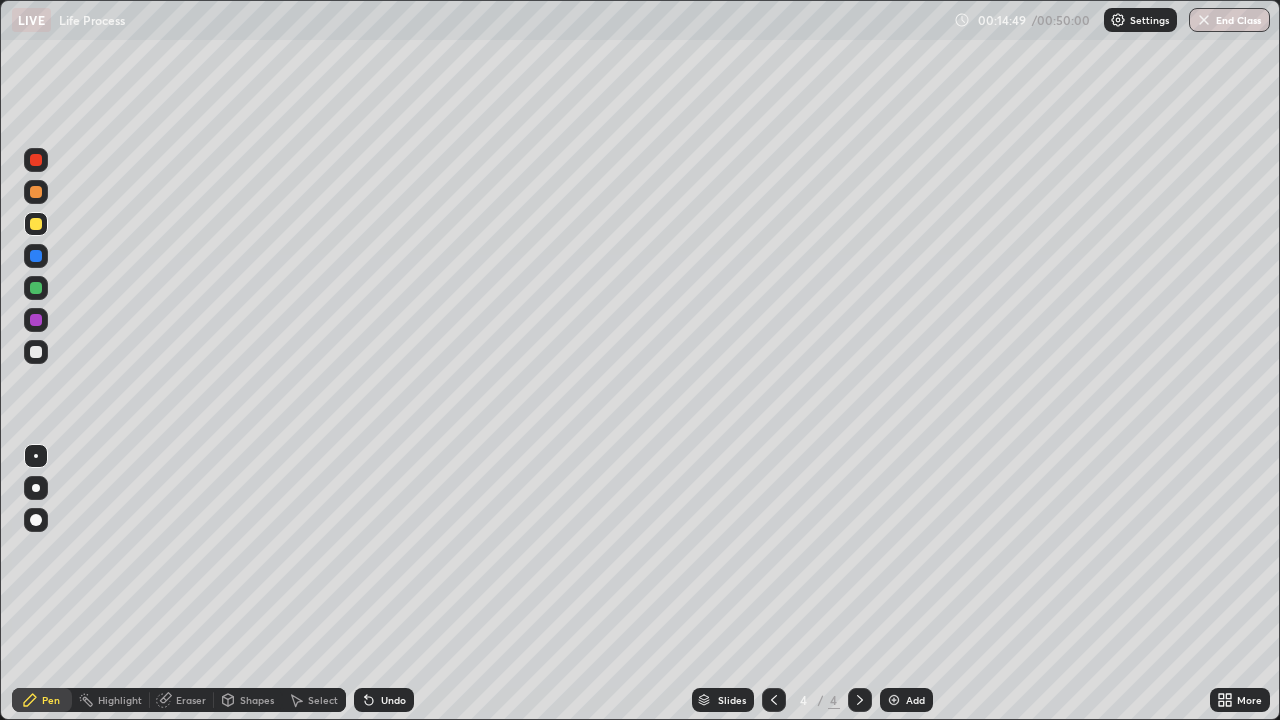 click at bounding box center (36, 352) 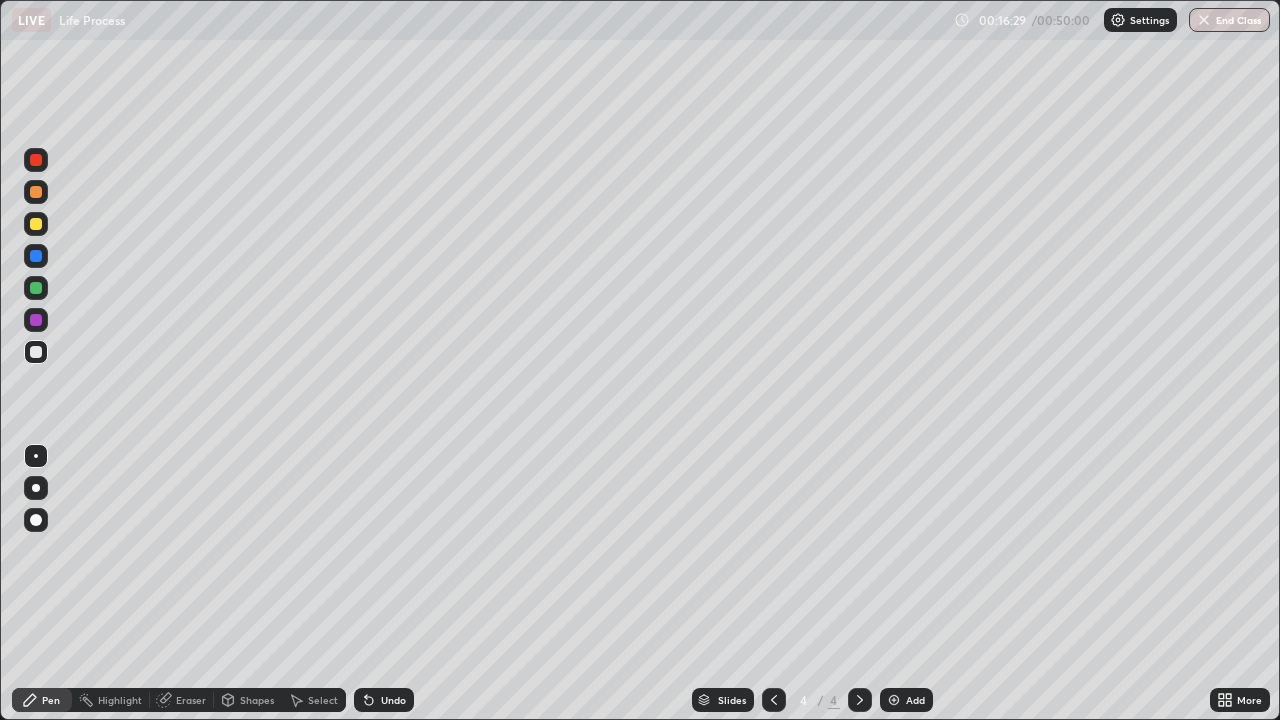 click at bounding box center (36, 224) 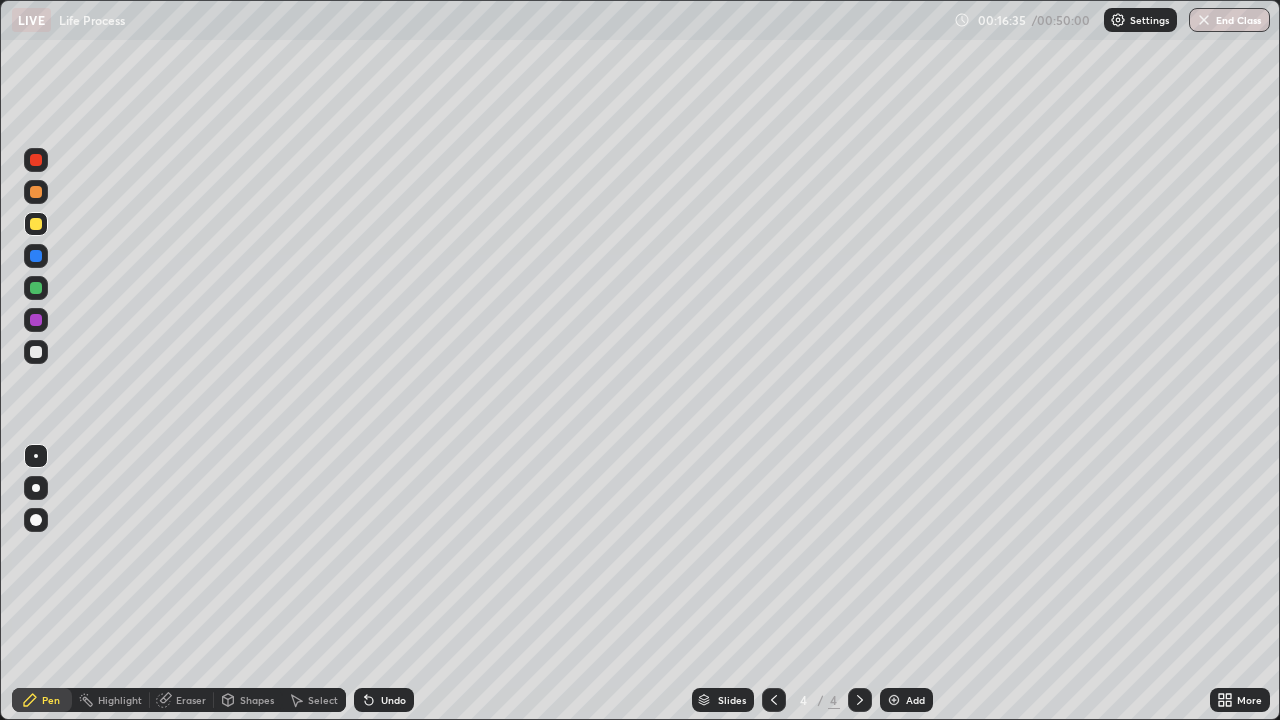 click at bounding box center [36, 352] 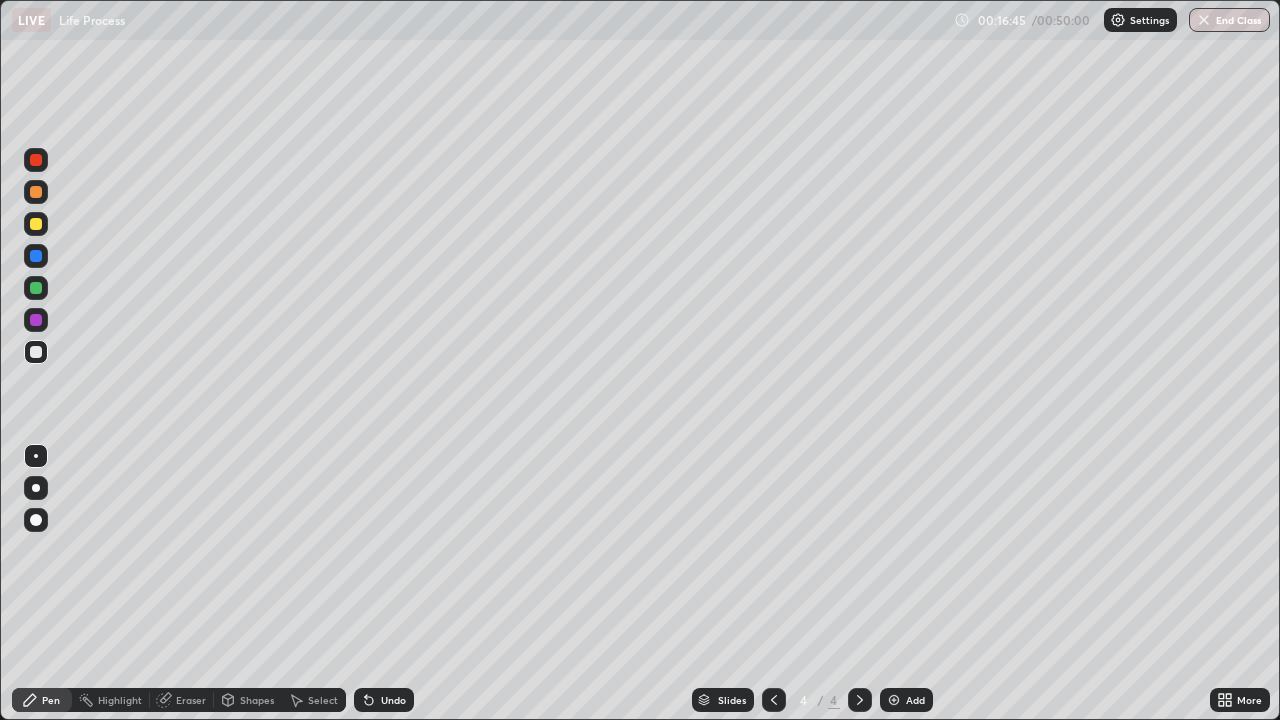 click at bounding box center [36, 224] 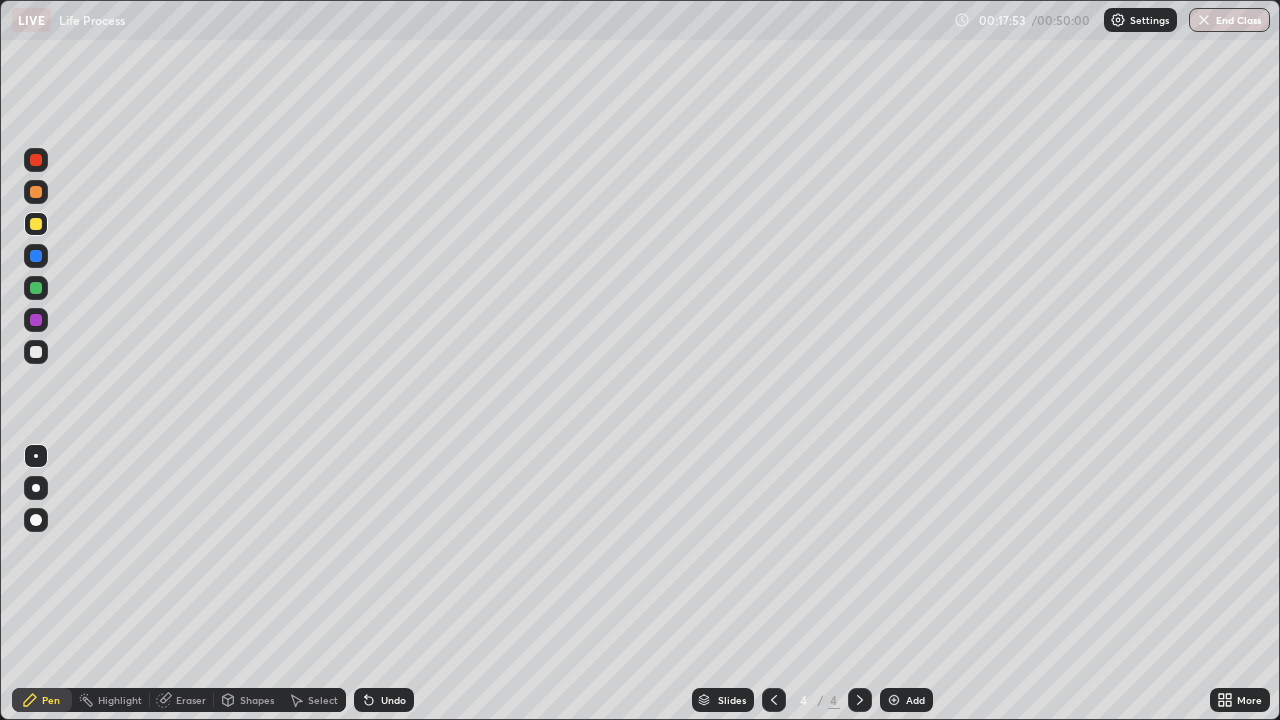 click at bounding box center (36, 520) 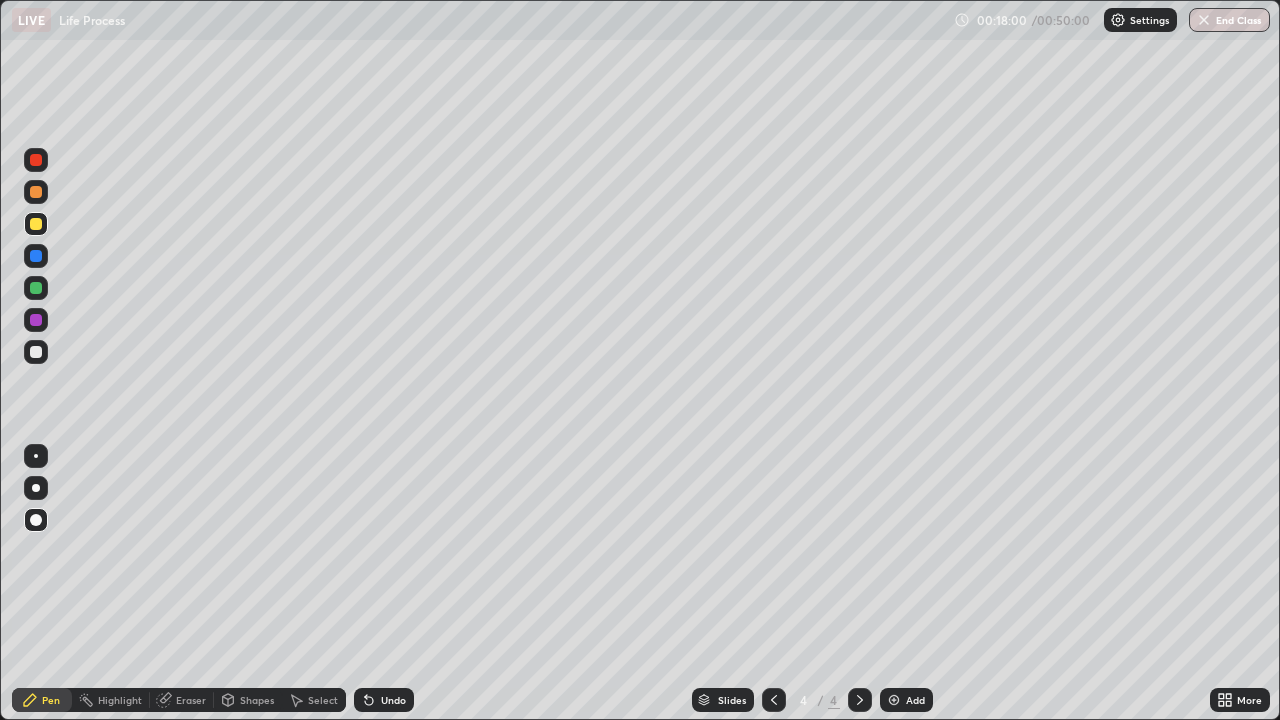 click on "Add" at bounding box center [906, 700] 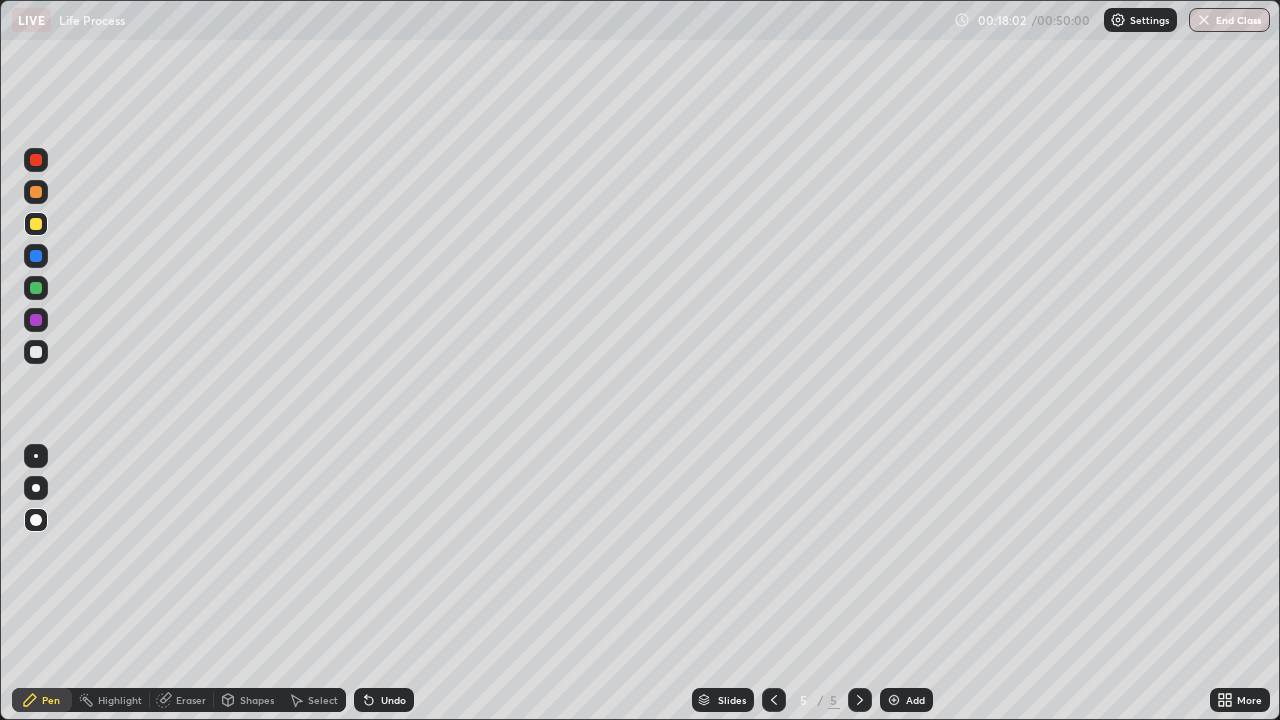 click at bounding box center (36, 352) 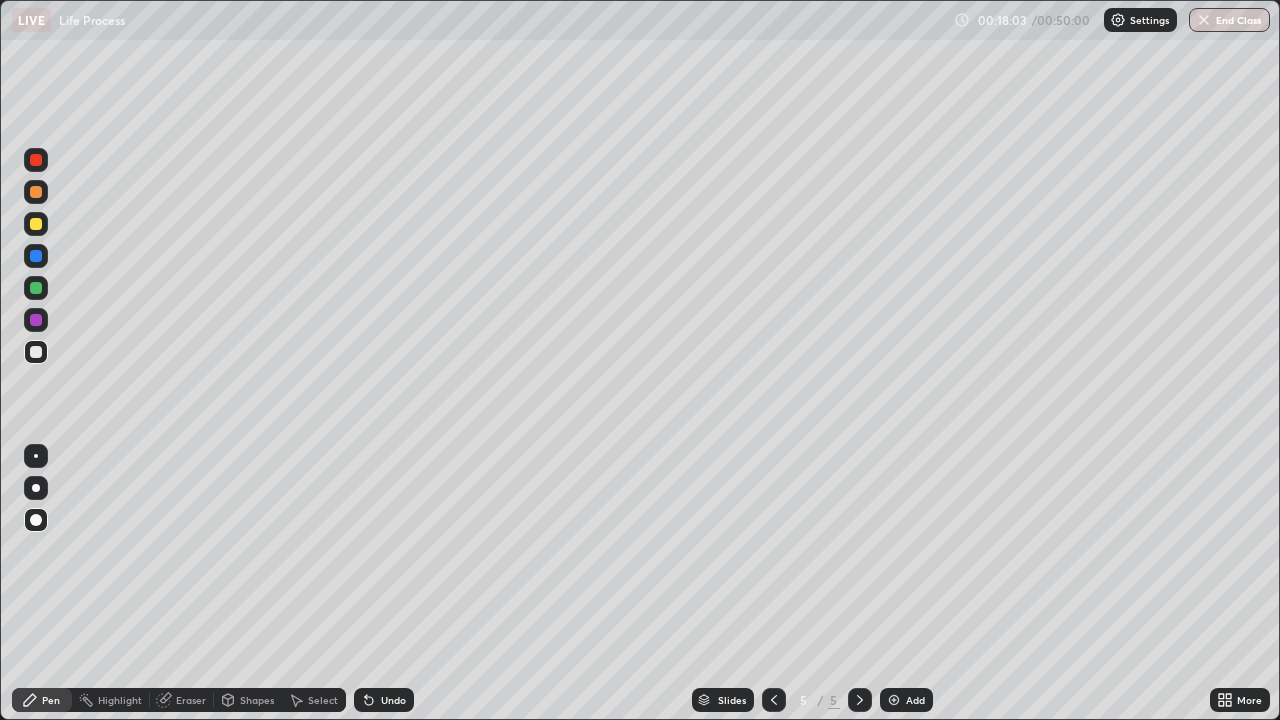 click at bounding box center (36, 352) 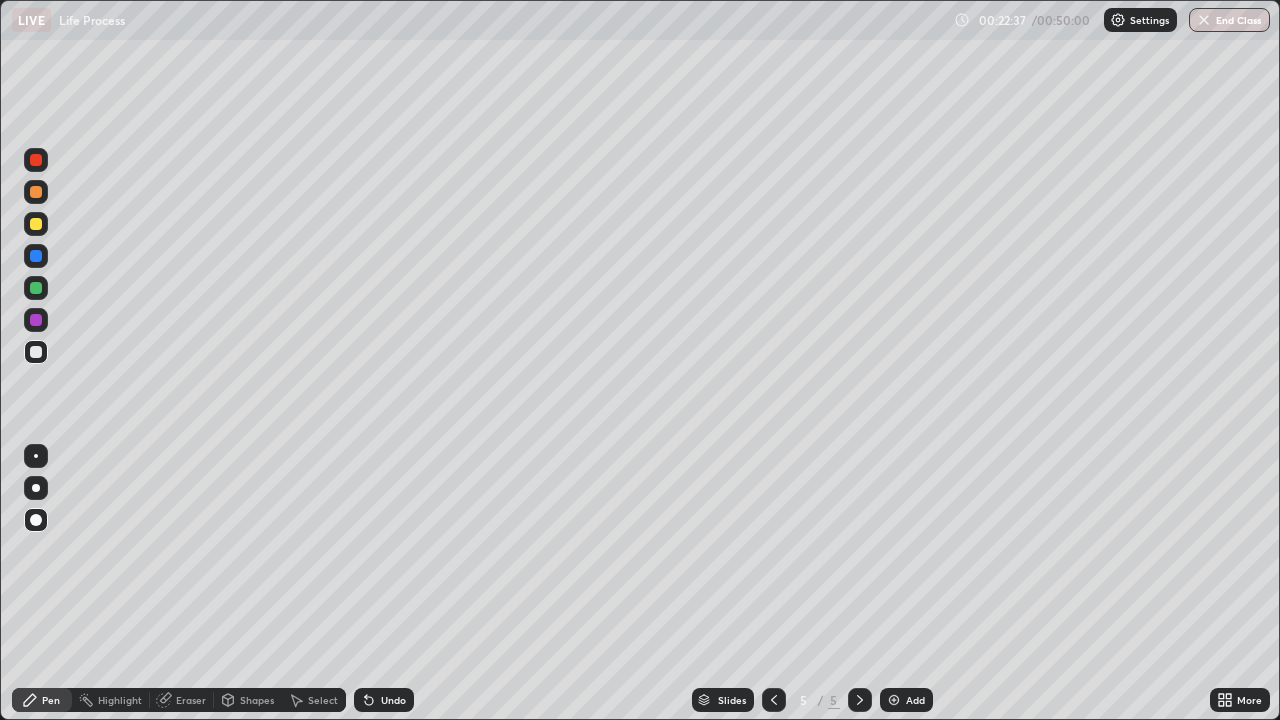 click at bounding box center (36, 192) 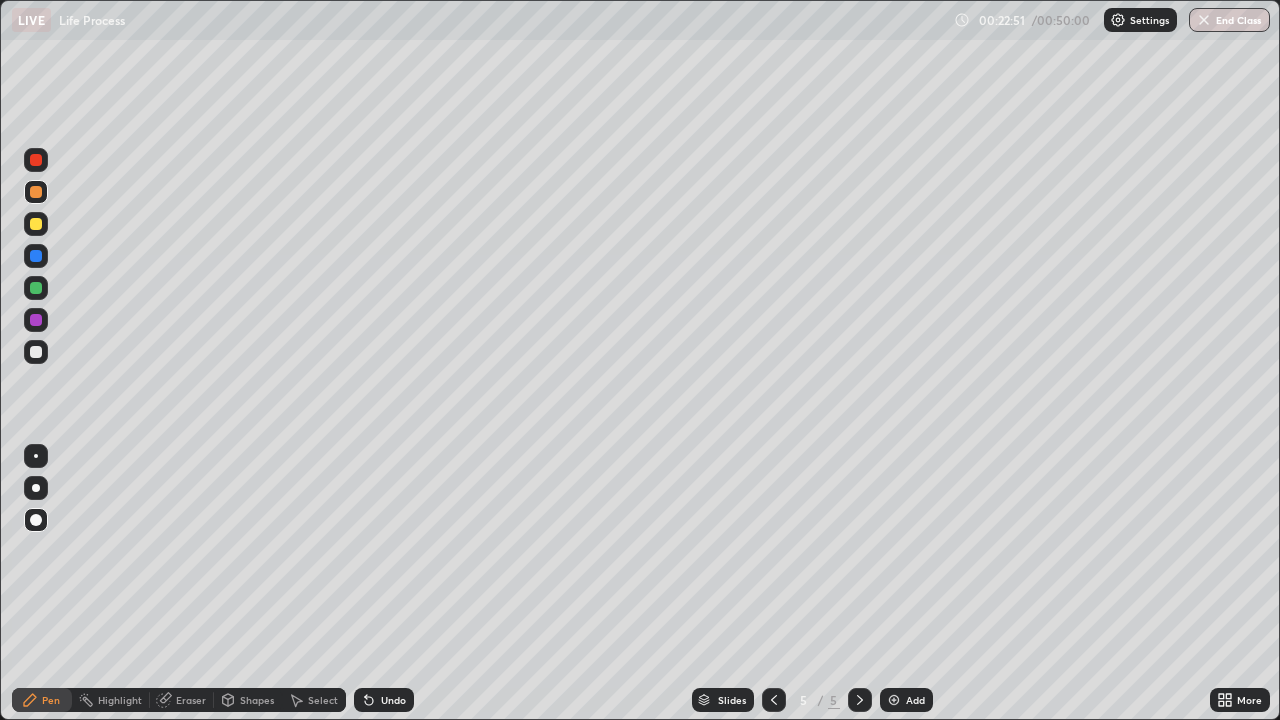 click at bounding box center [36, 160] 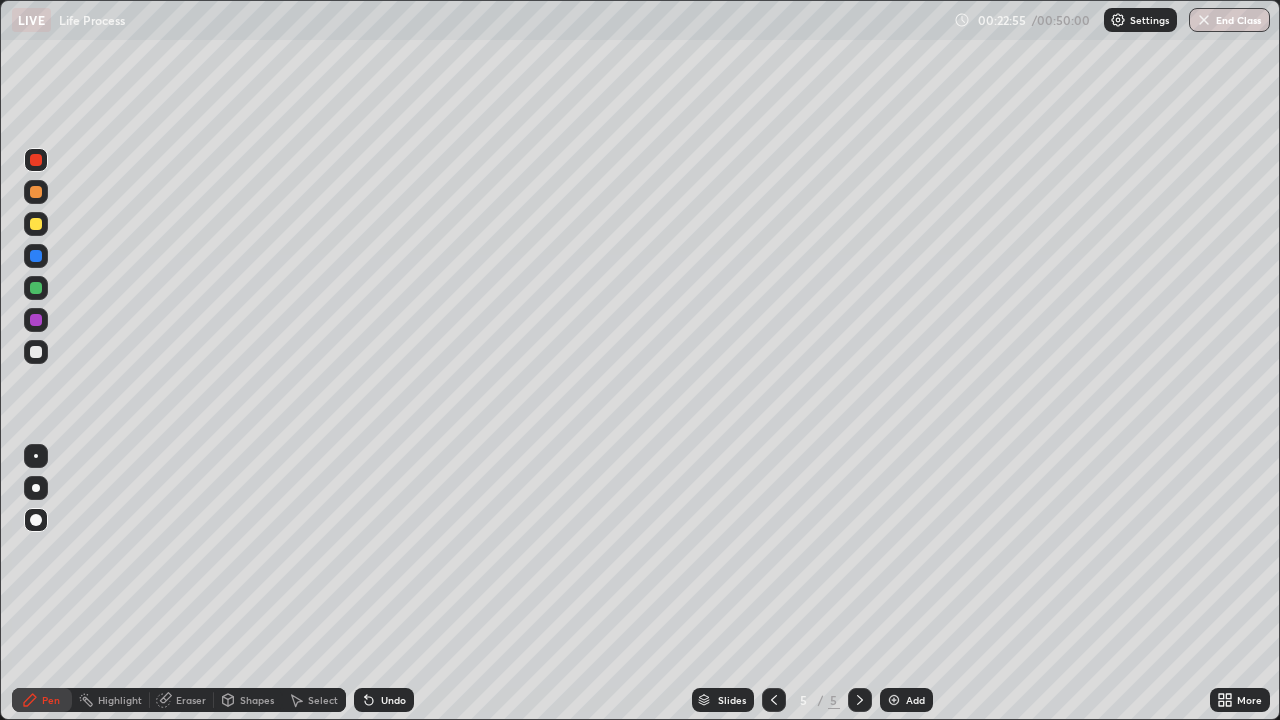 click at bounding box center (36, 456) 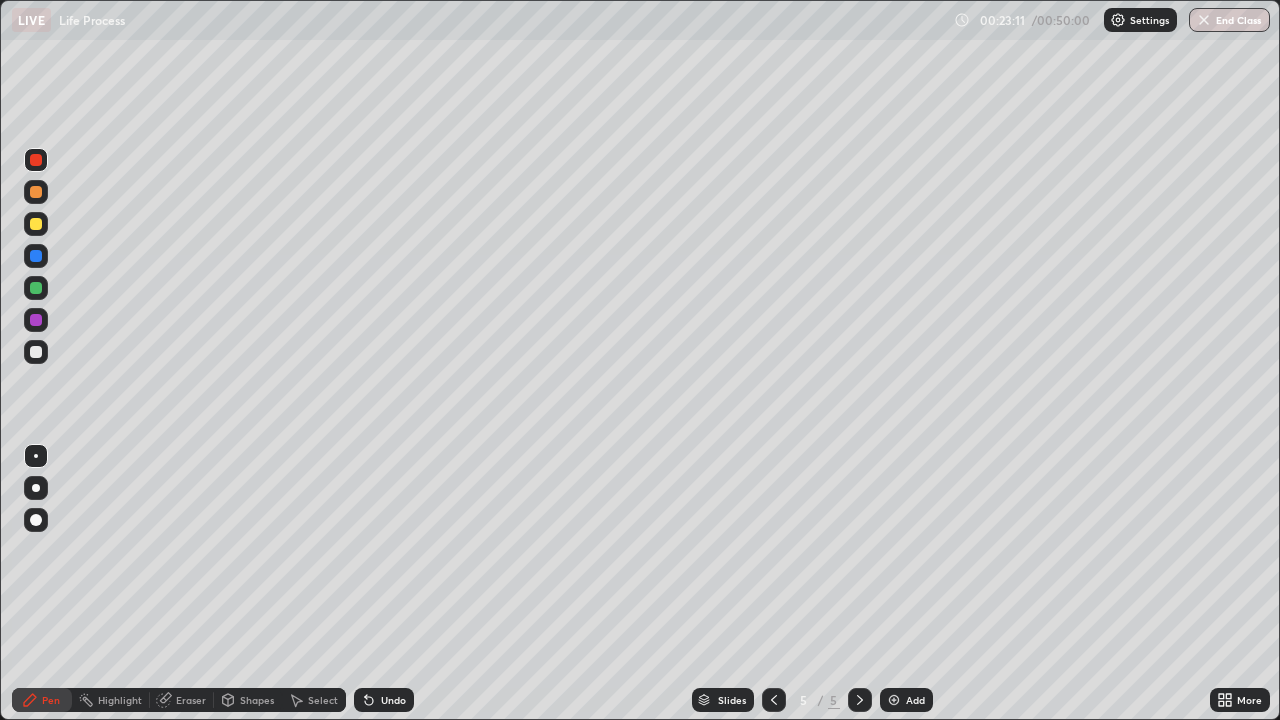 click at bounding box center [36, 224] 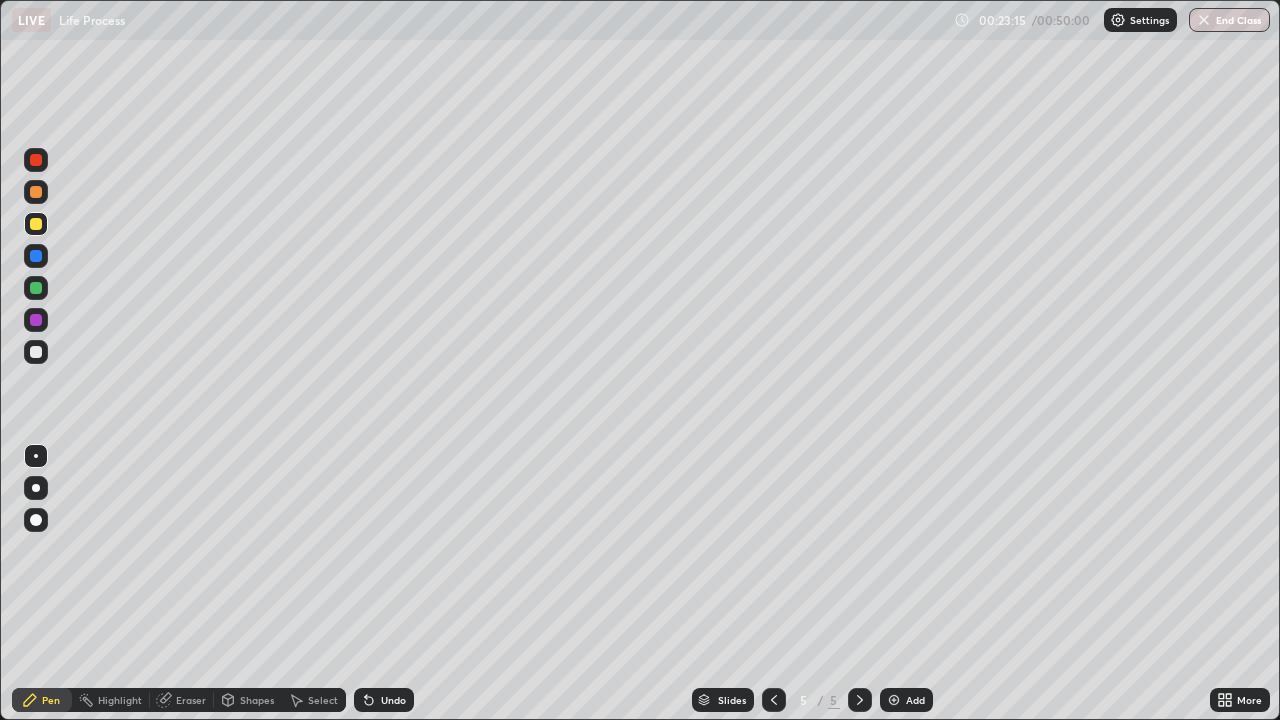 click at bounding box center (36, 256) 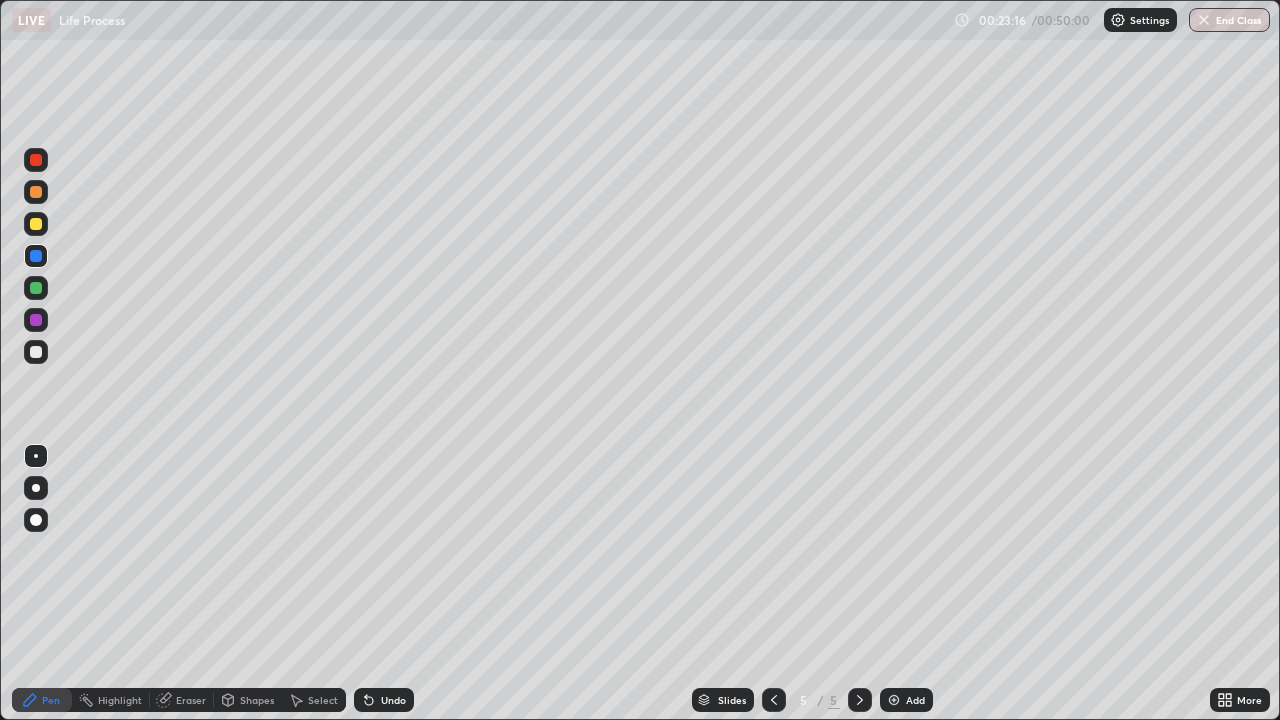 click at bounding box center [36, 520] 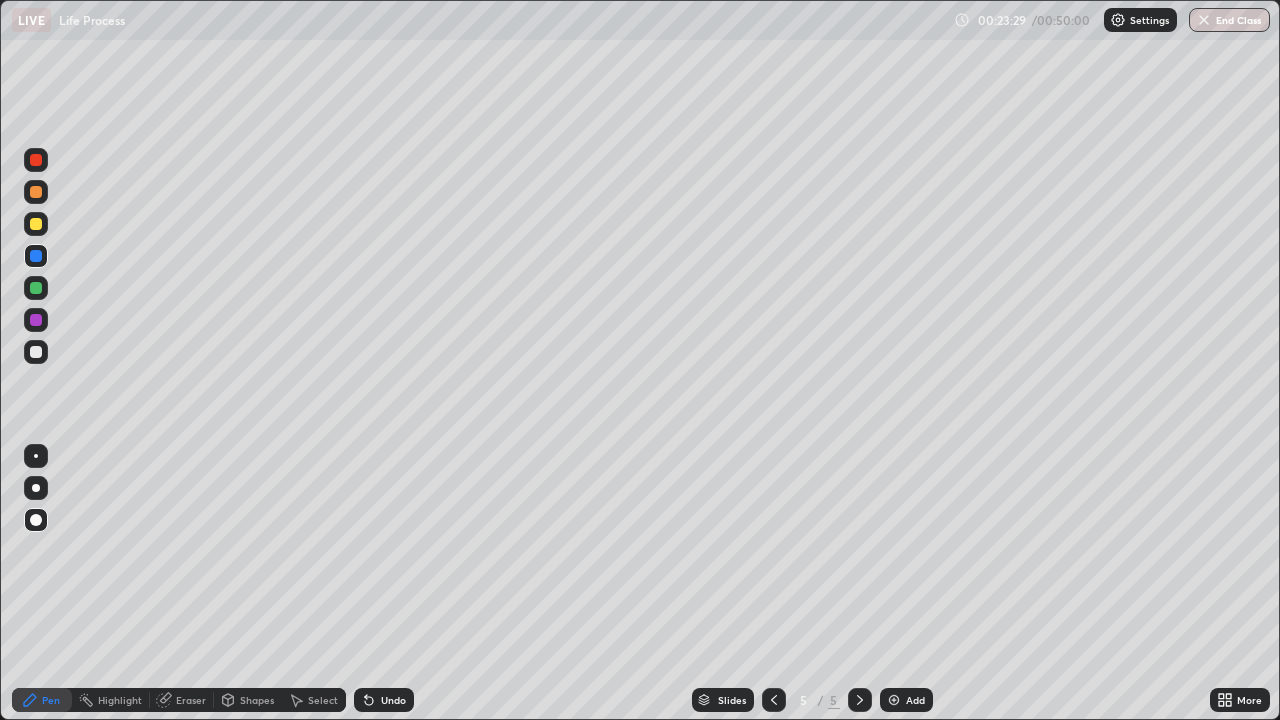 click at bounding box center (36, 160) 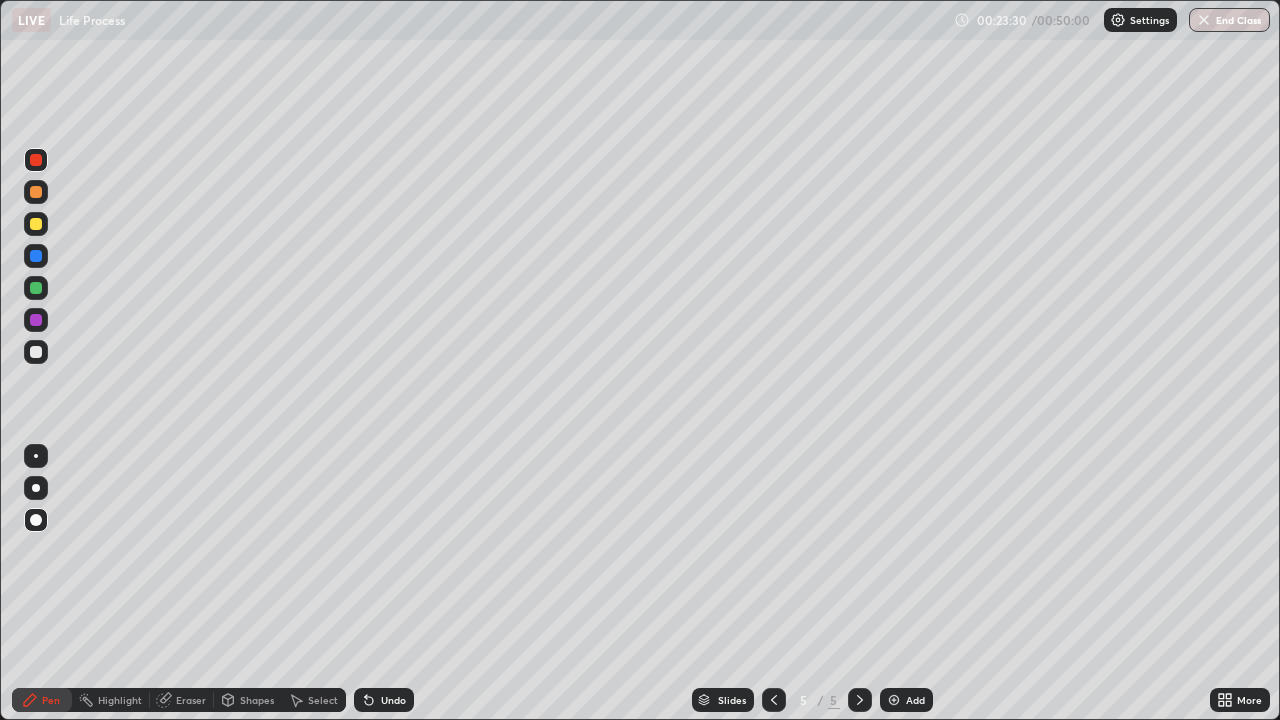 click at bounding box center (36, 456) 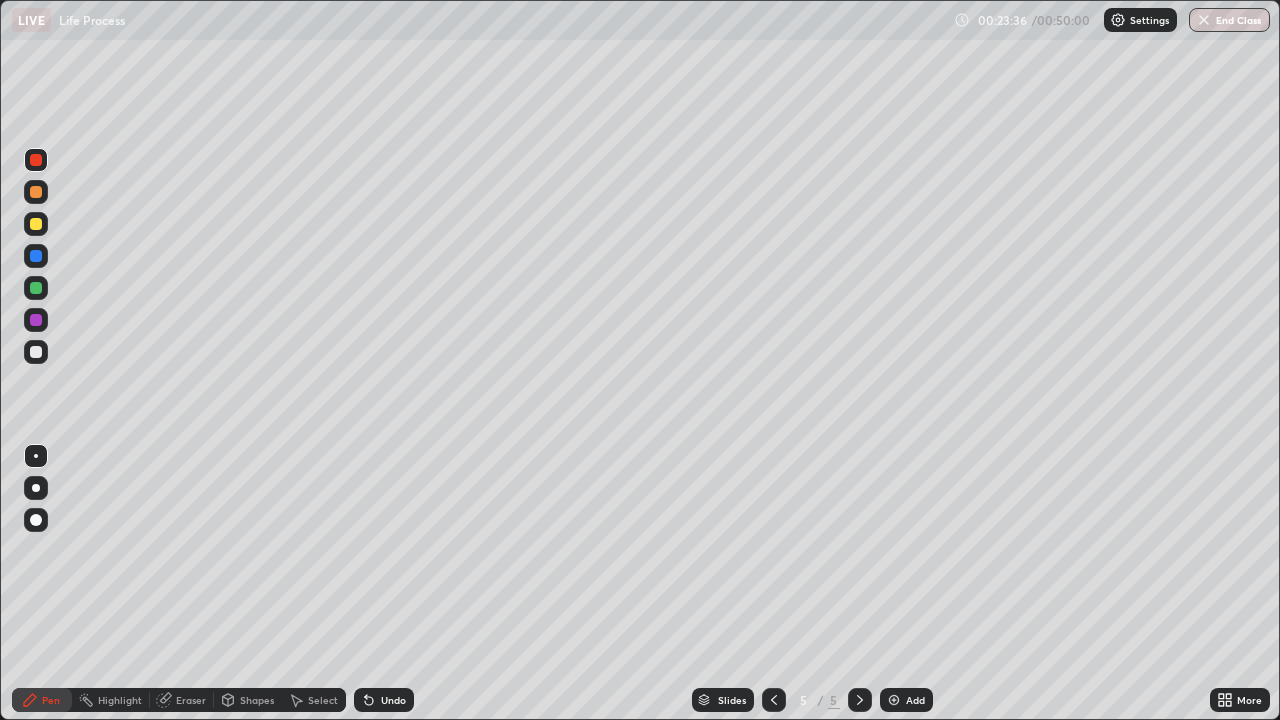 click at bounding box center (36, 224) 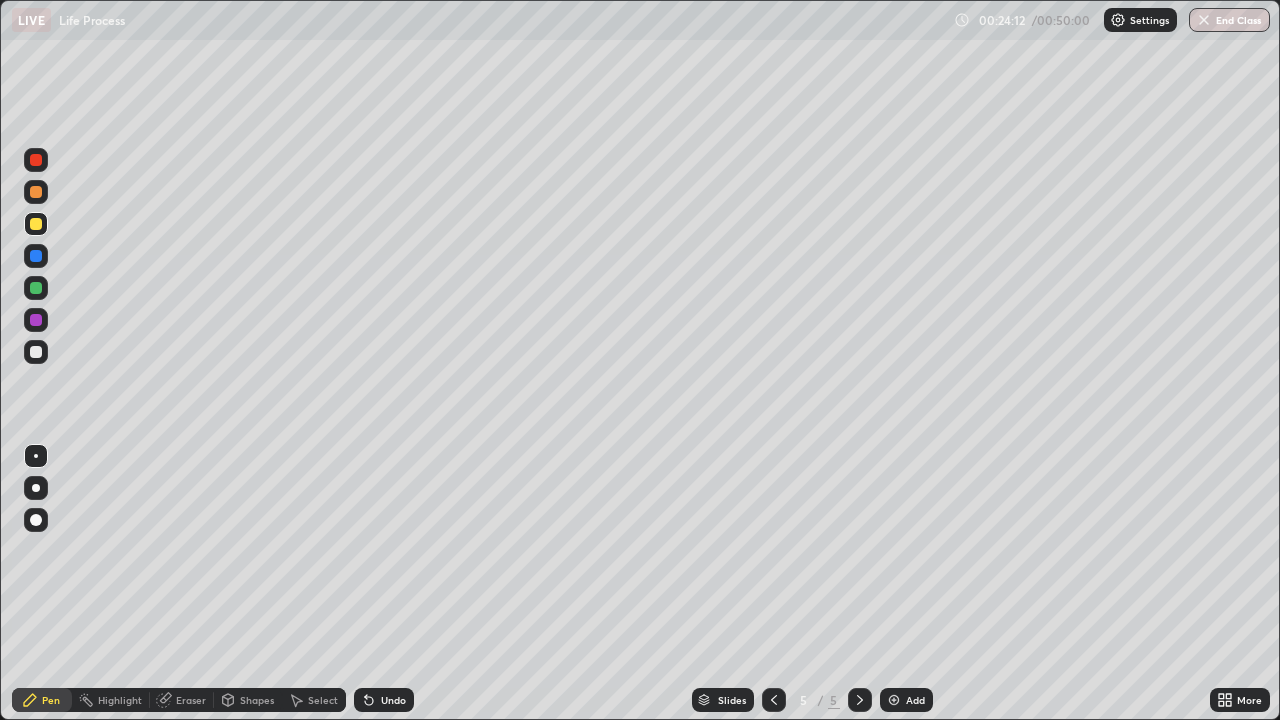 click at bounding box center (36, 352) 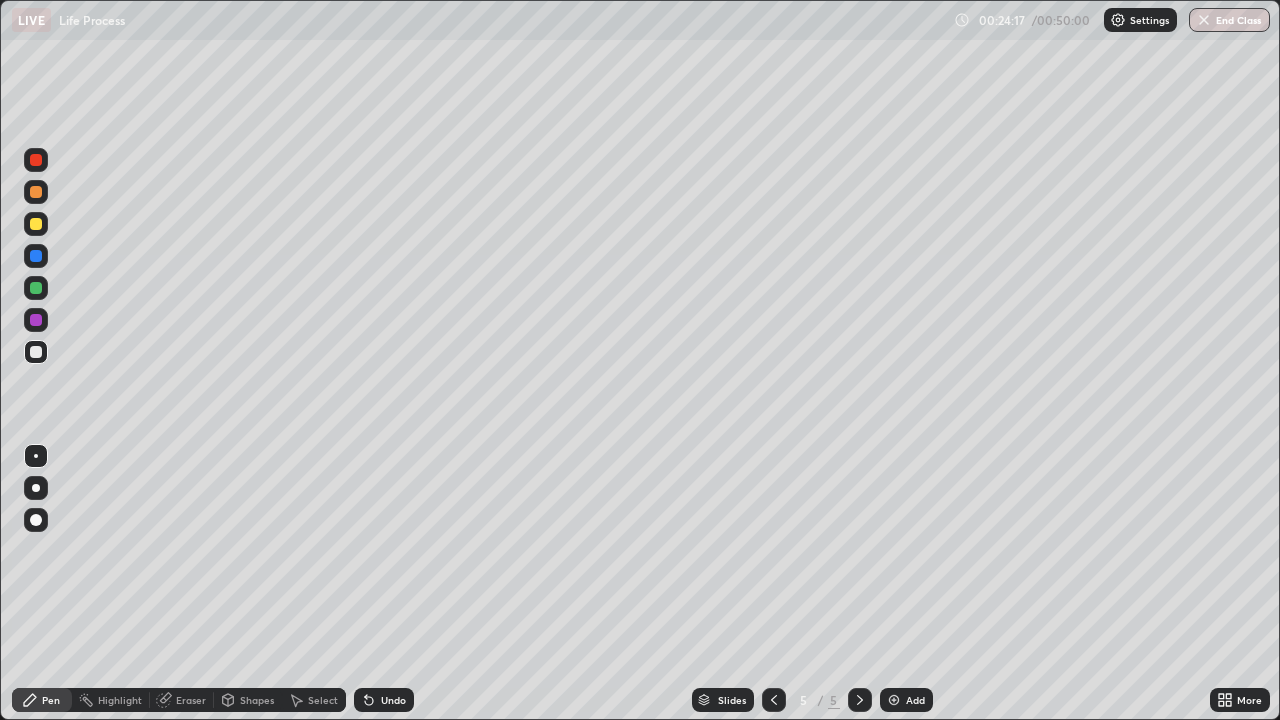 click on "Undo" at bounding box center (384, 700) 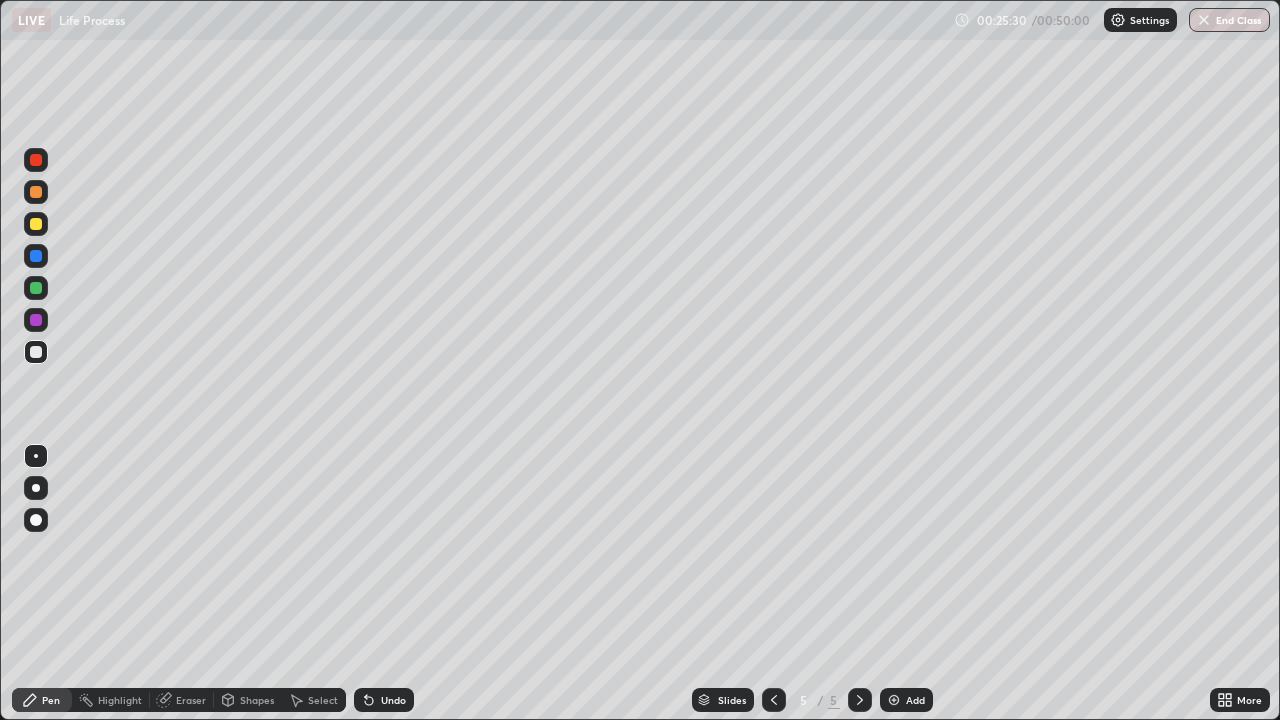 click at bounding box center (36, 256) 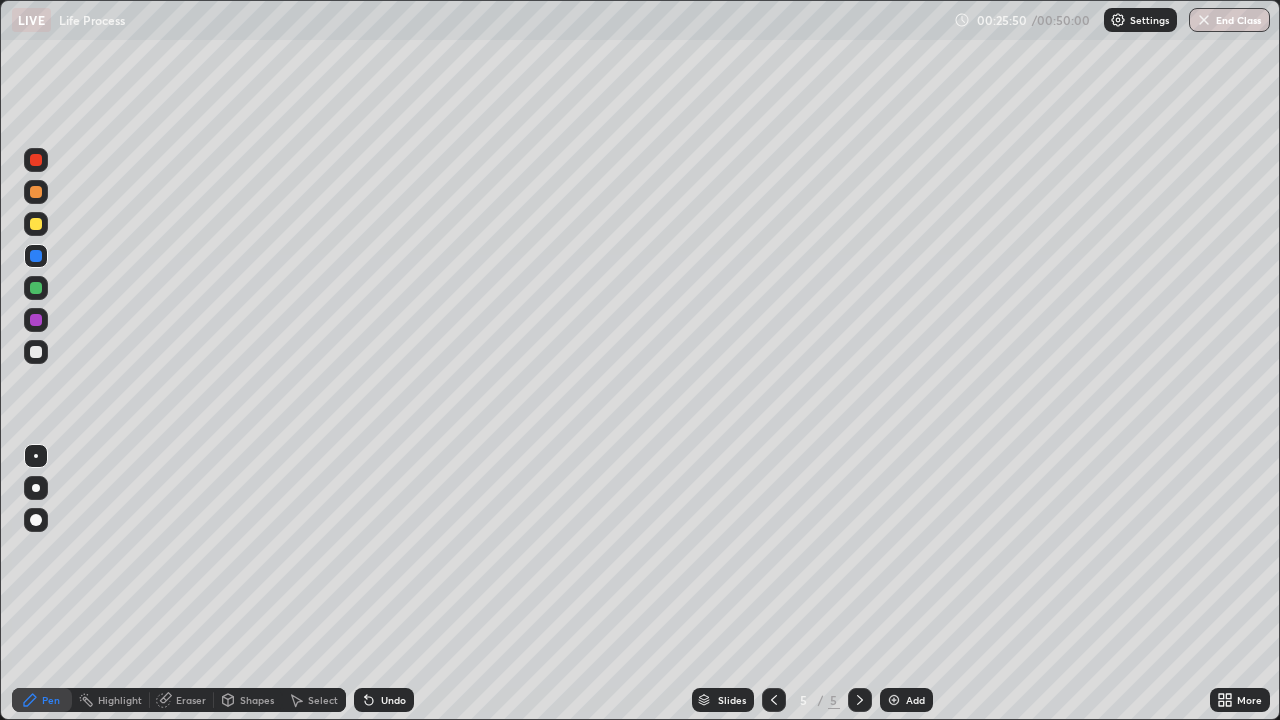 click at bounding box center (36, 224) 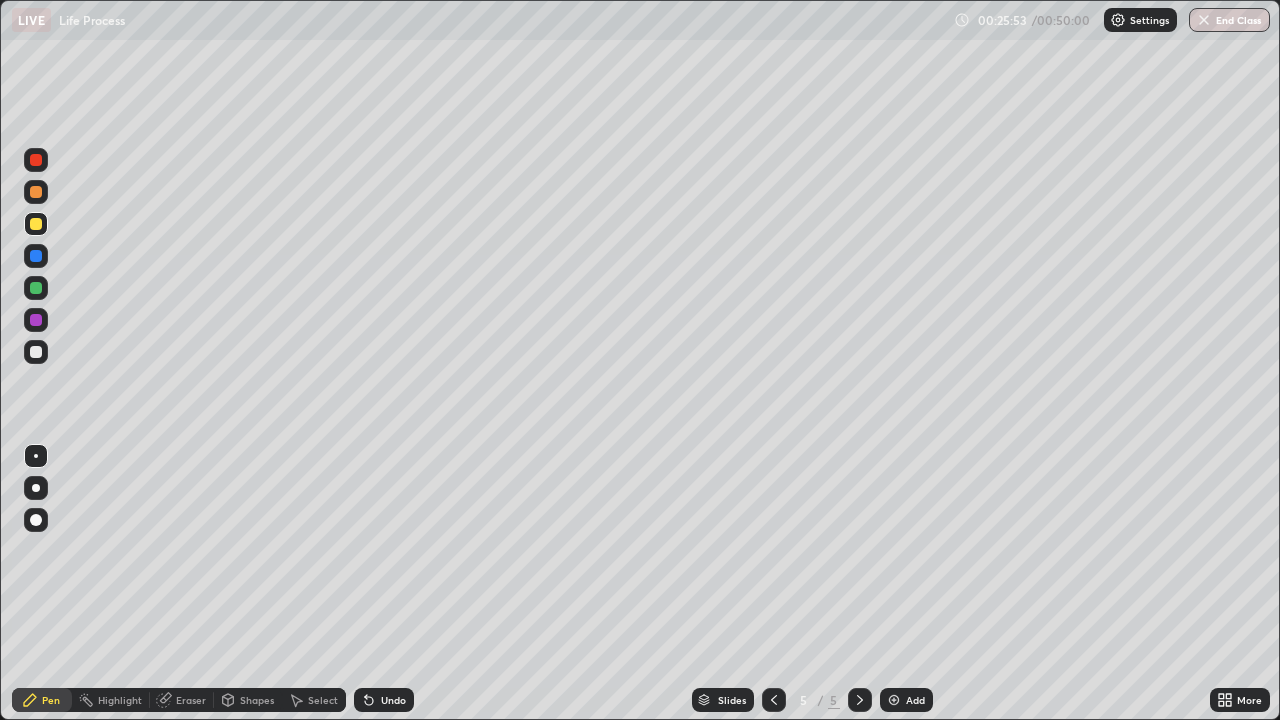 click on "Eraser" at bounding box center [182, 700] 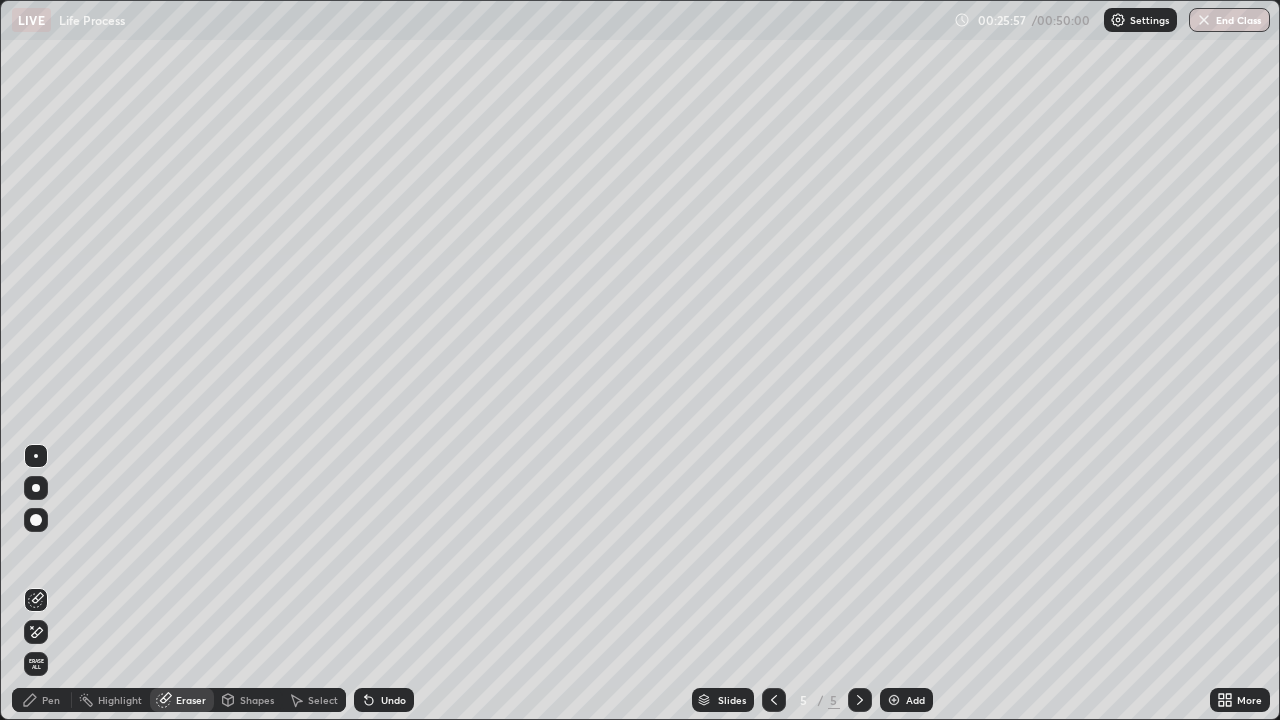 click on "Pen" at bounding box center [51, 700] 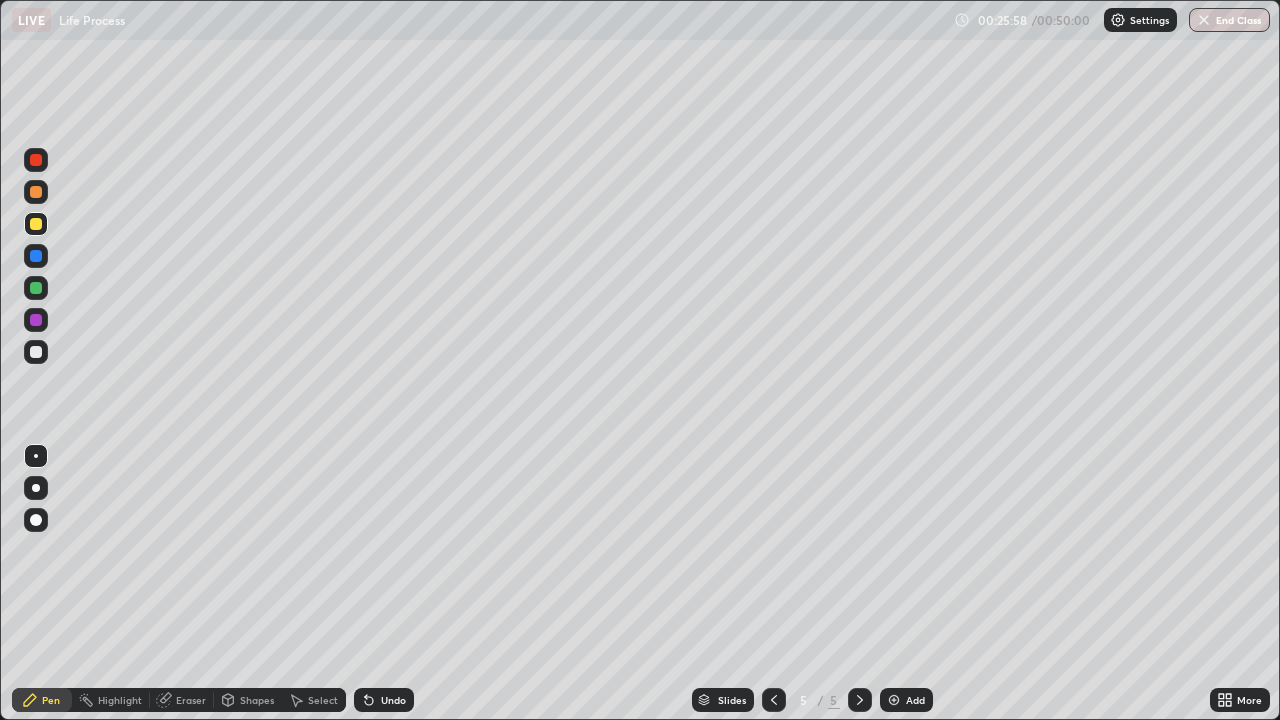 click at bounding box center [36, 352] 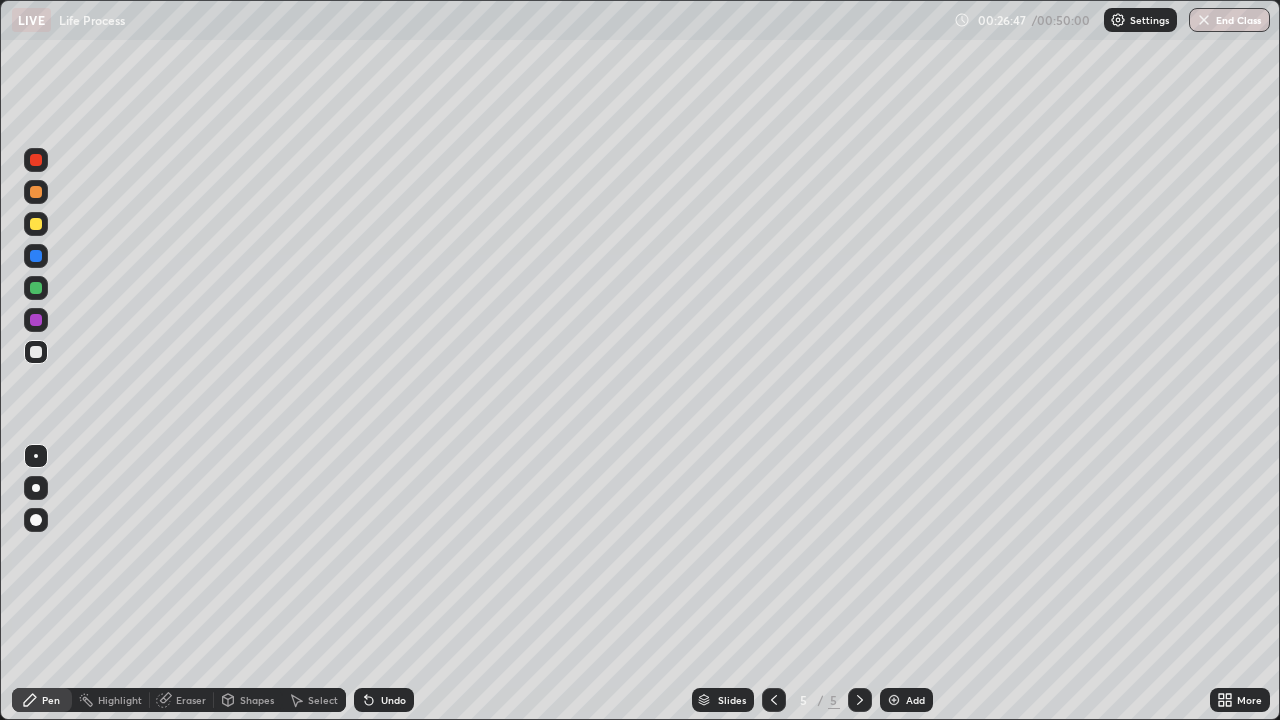 click at bounding box center [36, 256] 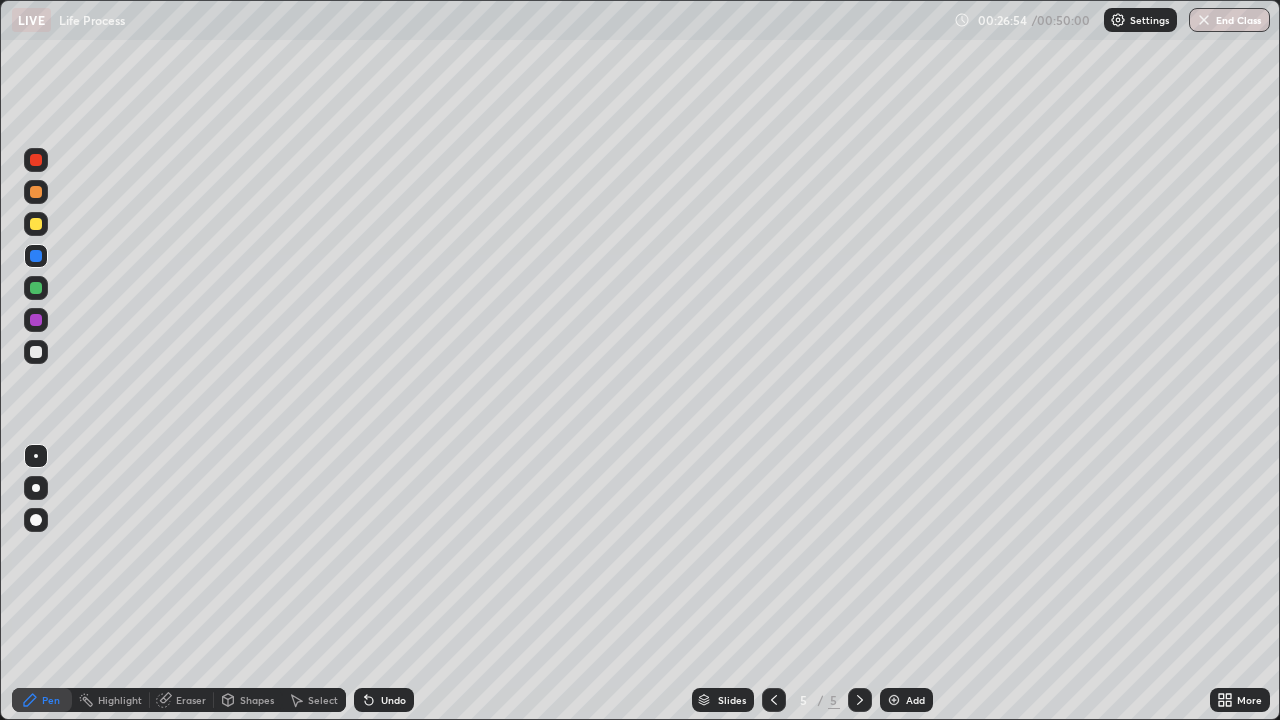 click on "Undo" at bounding box center (384, 700) 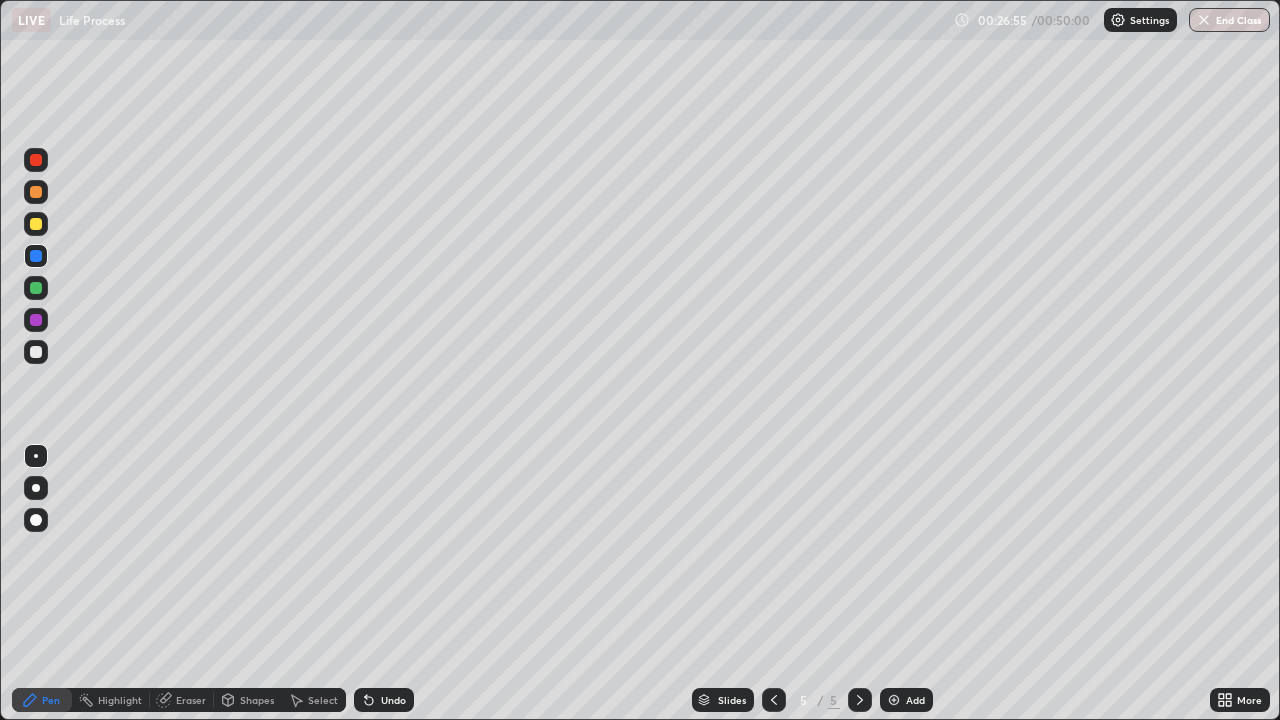 click on "Undo" at bounding box center [393, 700] 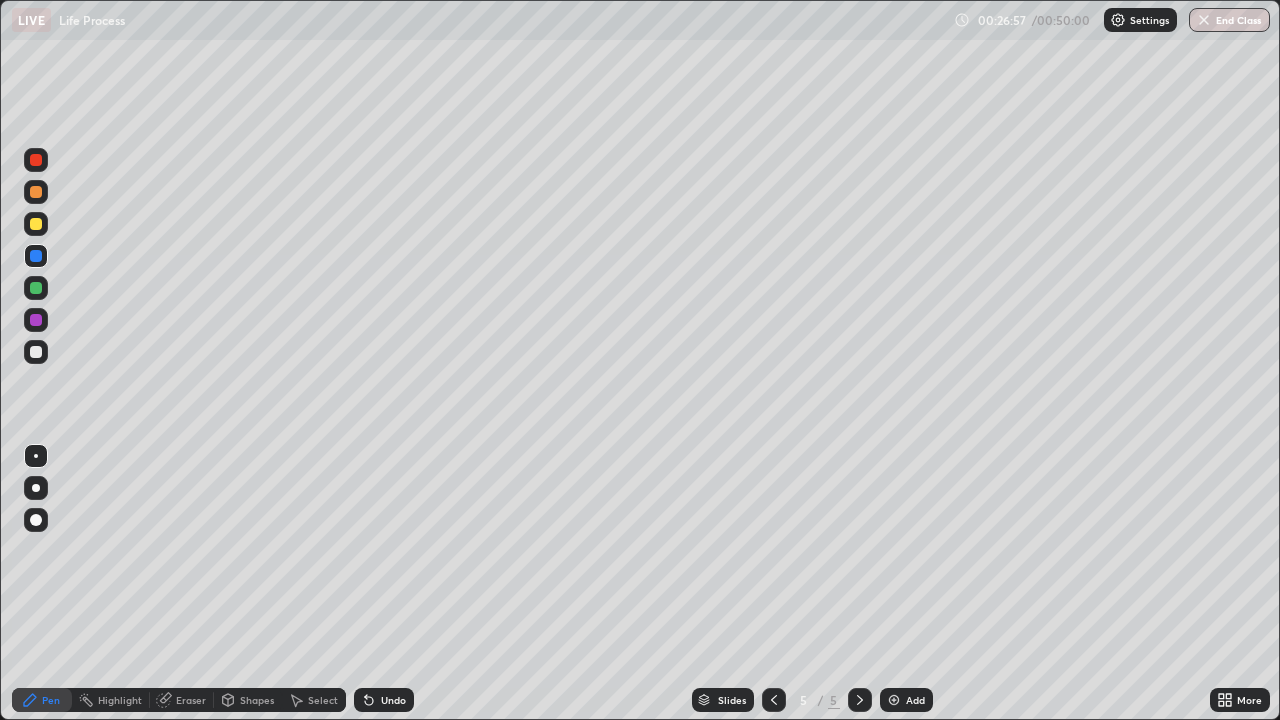 click at bounding box center [36, 288] 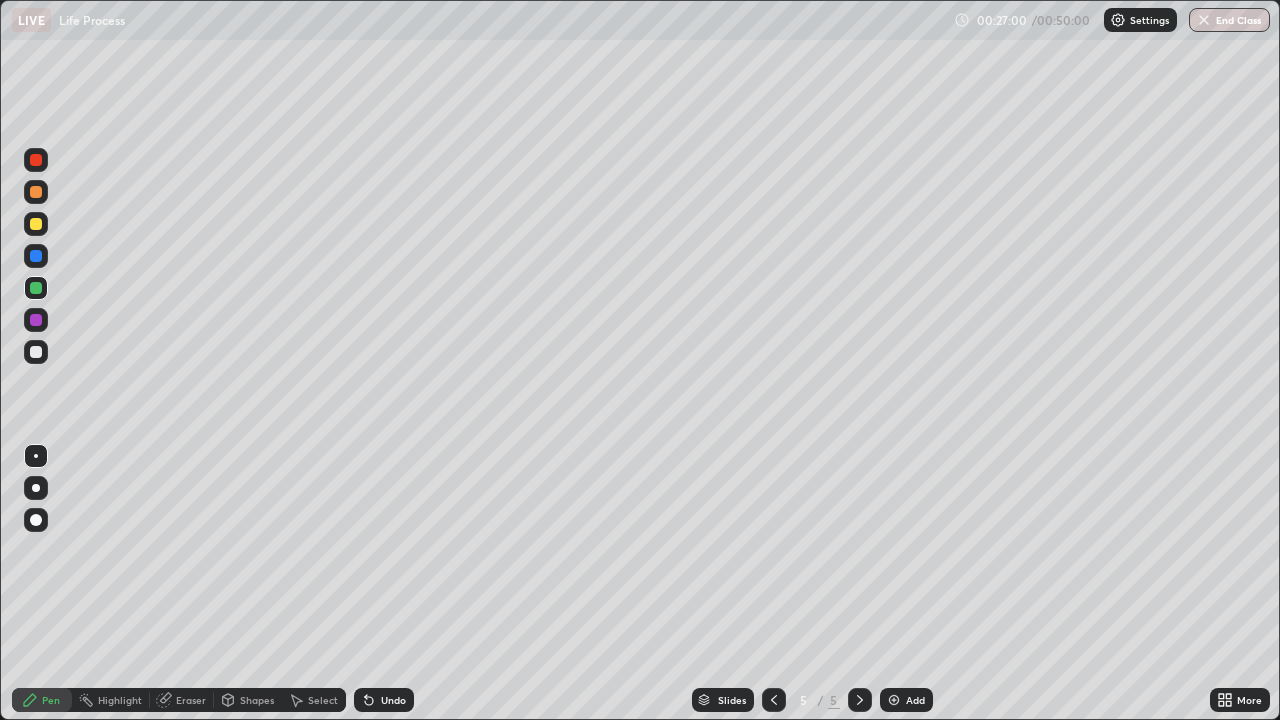 click on "Pen" at bounding box center (42, 700) 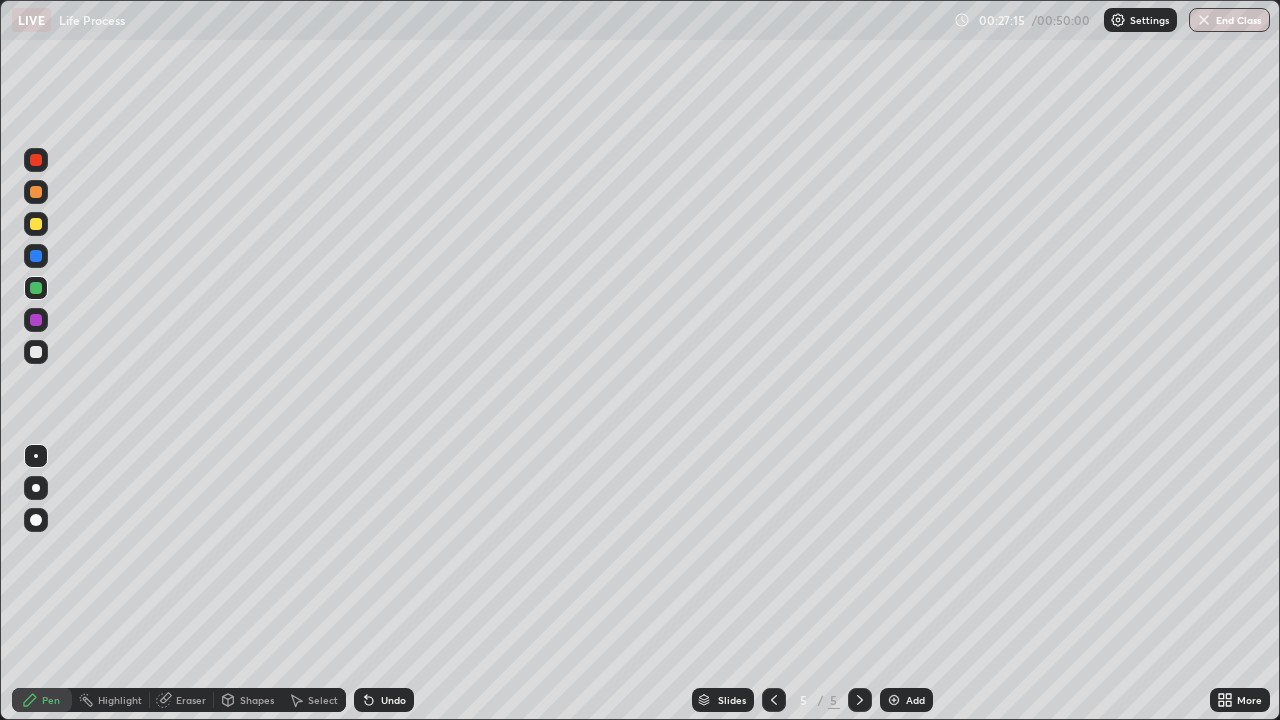 click at bounding box center [36, 352] 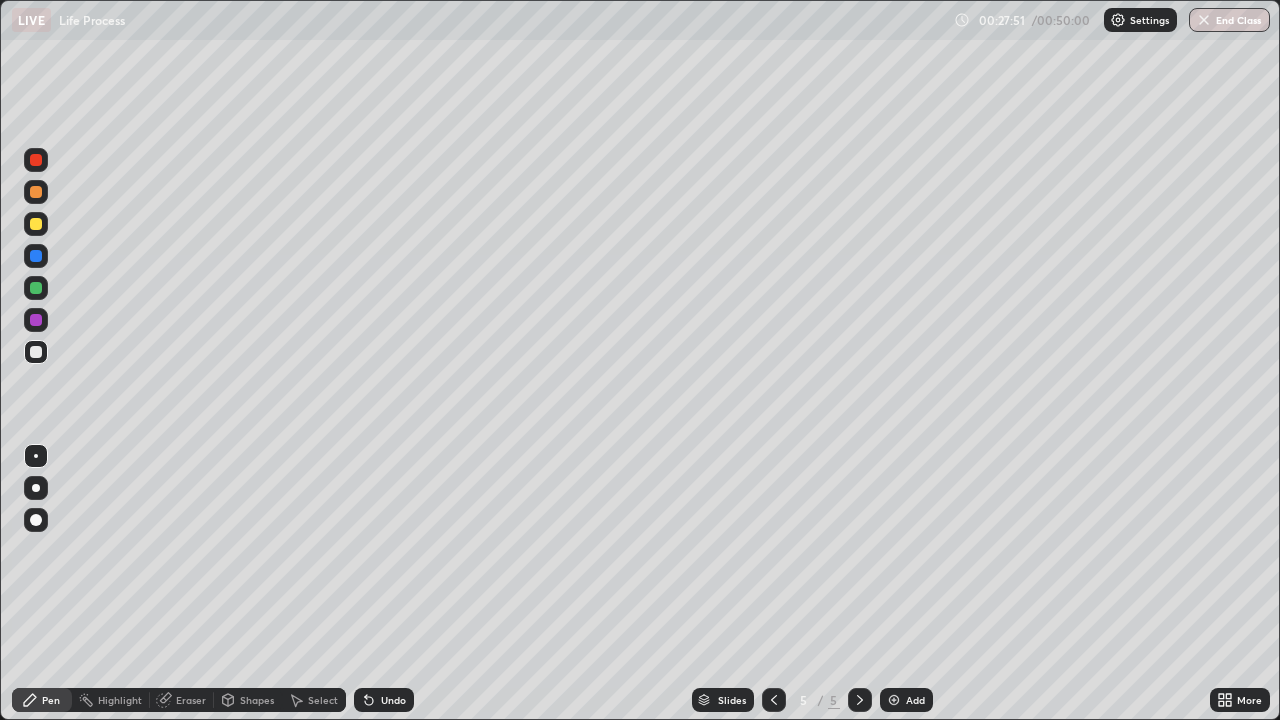 click at bounding box center [36, 320] 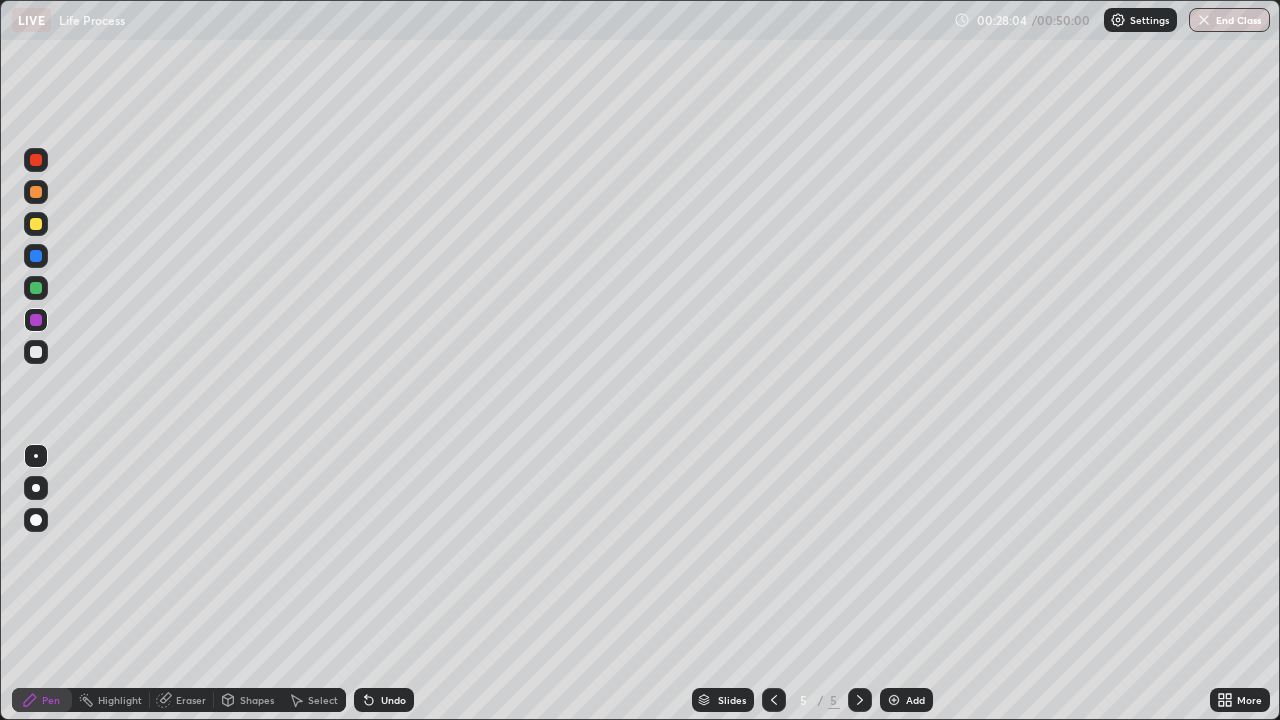 click at bounding box center [36, 352] 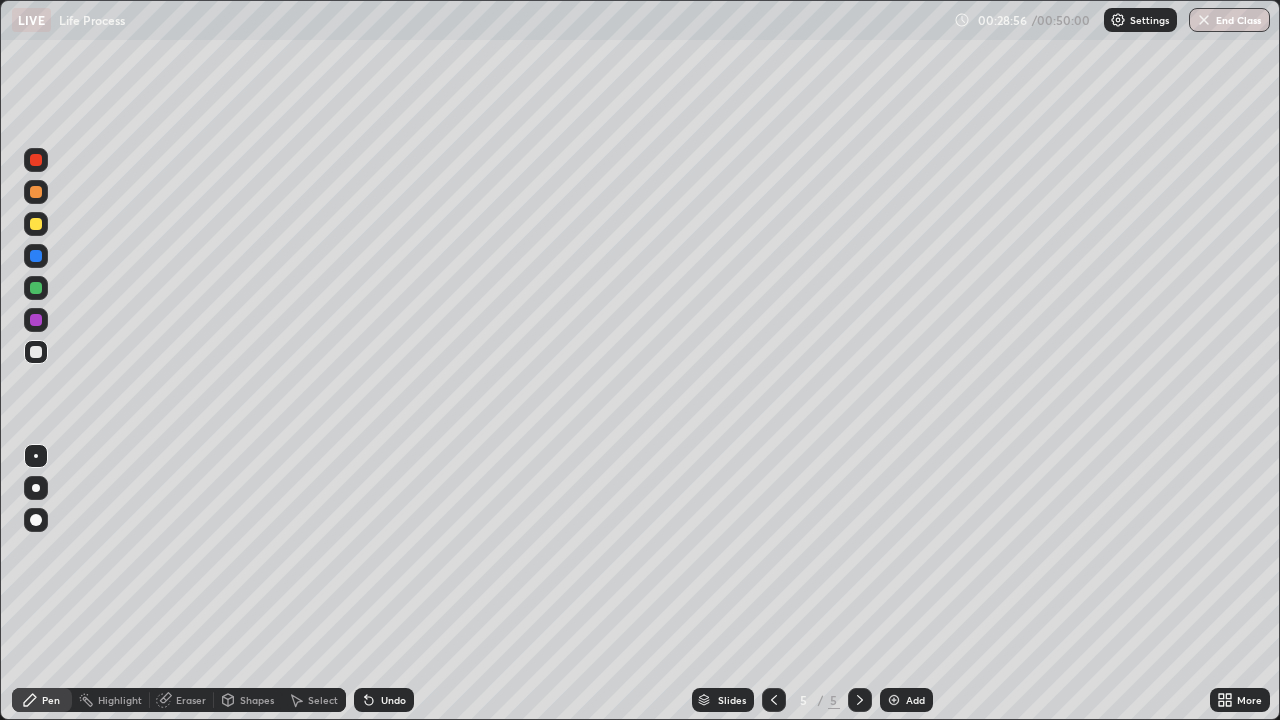 click at bounding box center [36, 352] 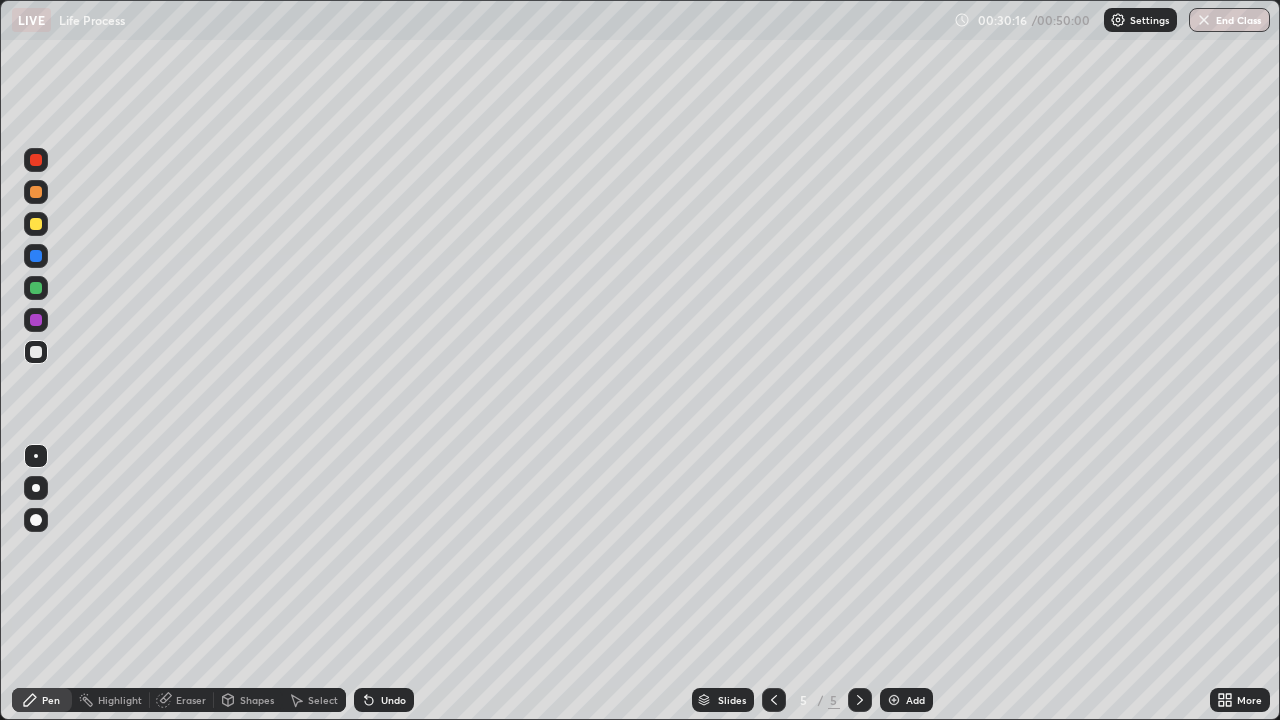 click at bounding box center (36, 160) 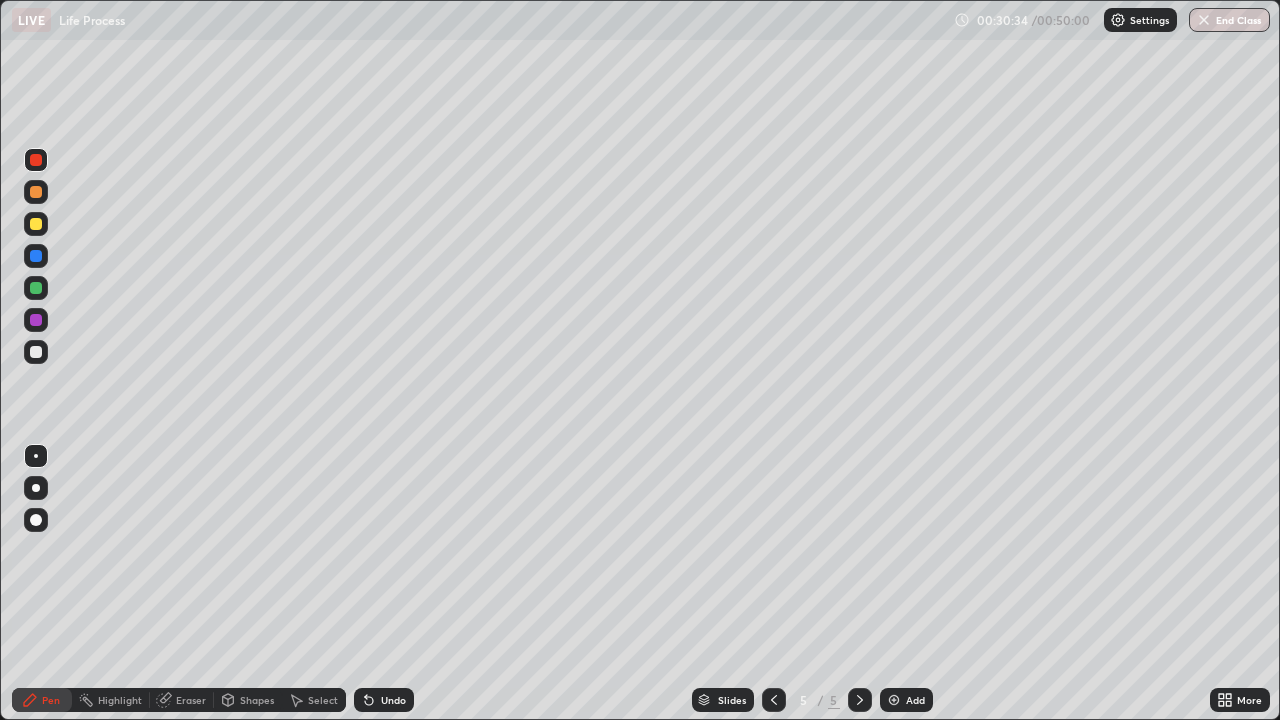 click at bounding box center [36, 256] 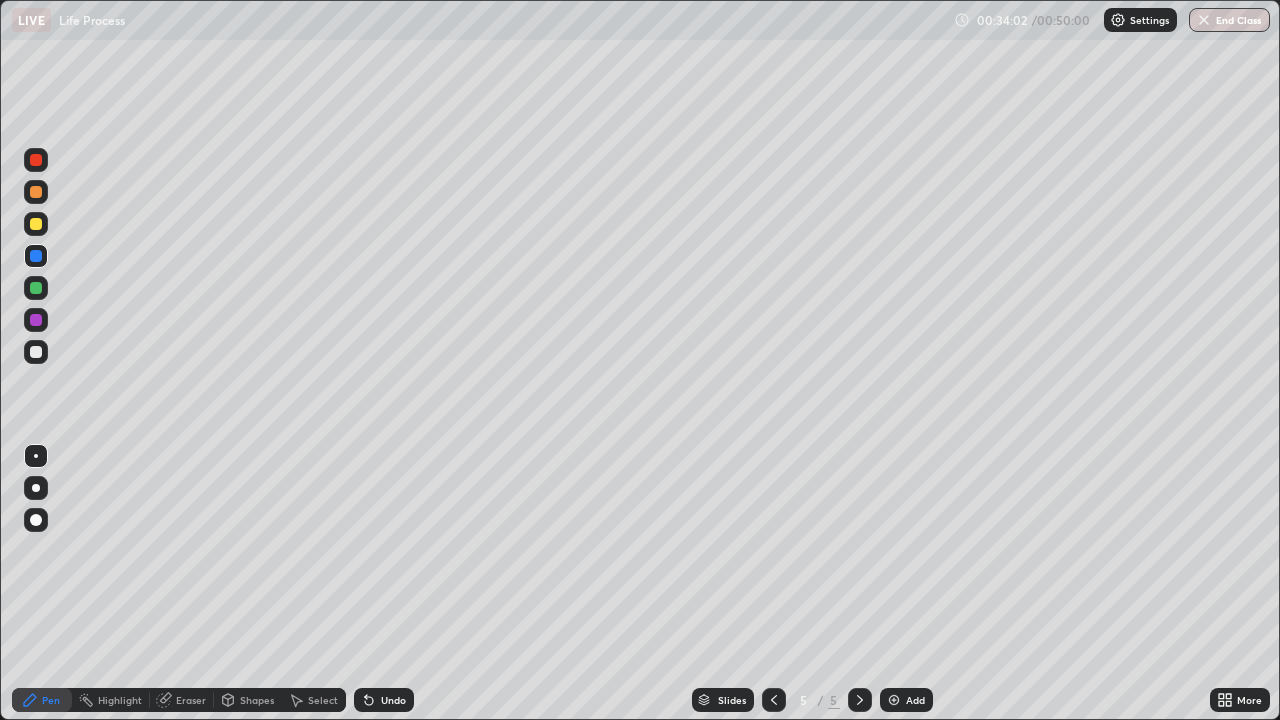 click at bounding box center (36, 352) 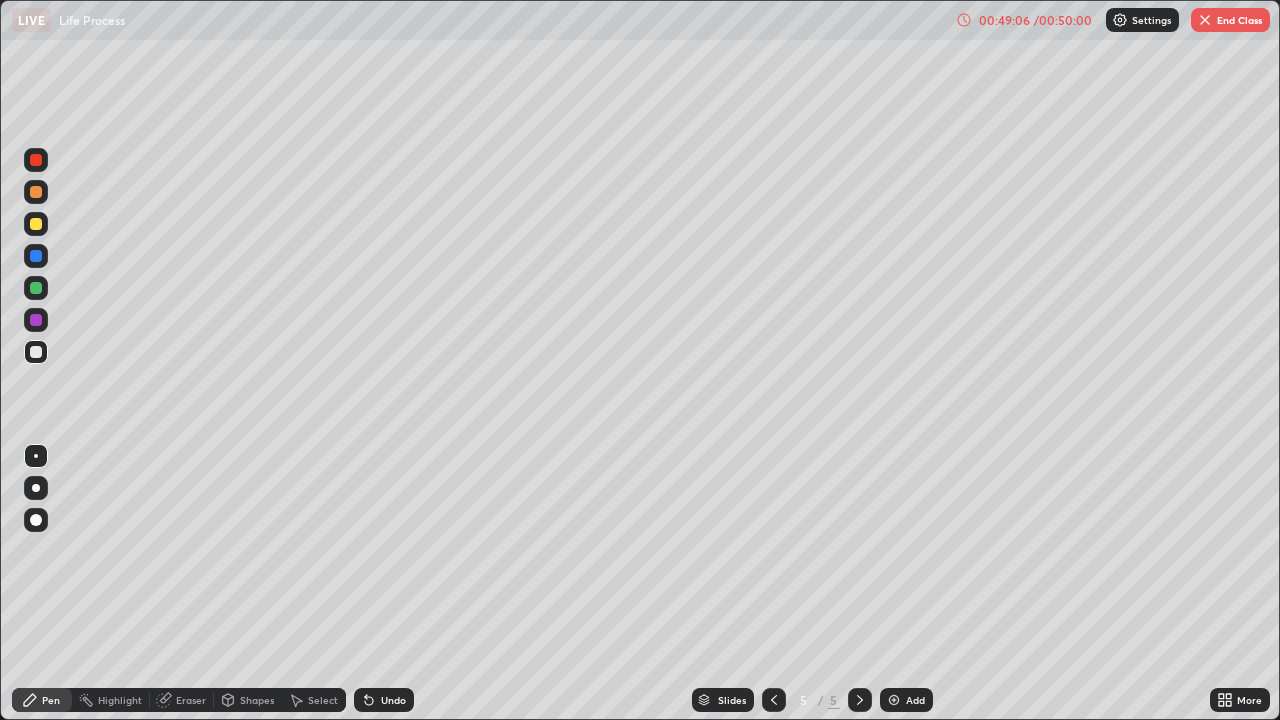 click on "End Class" at bounding box center [1230, 20] 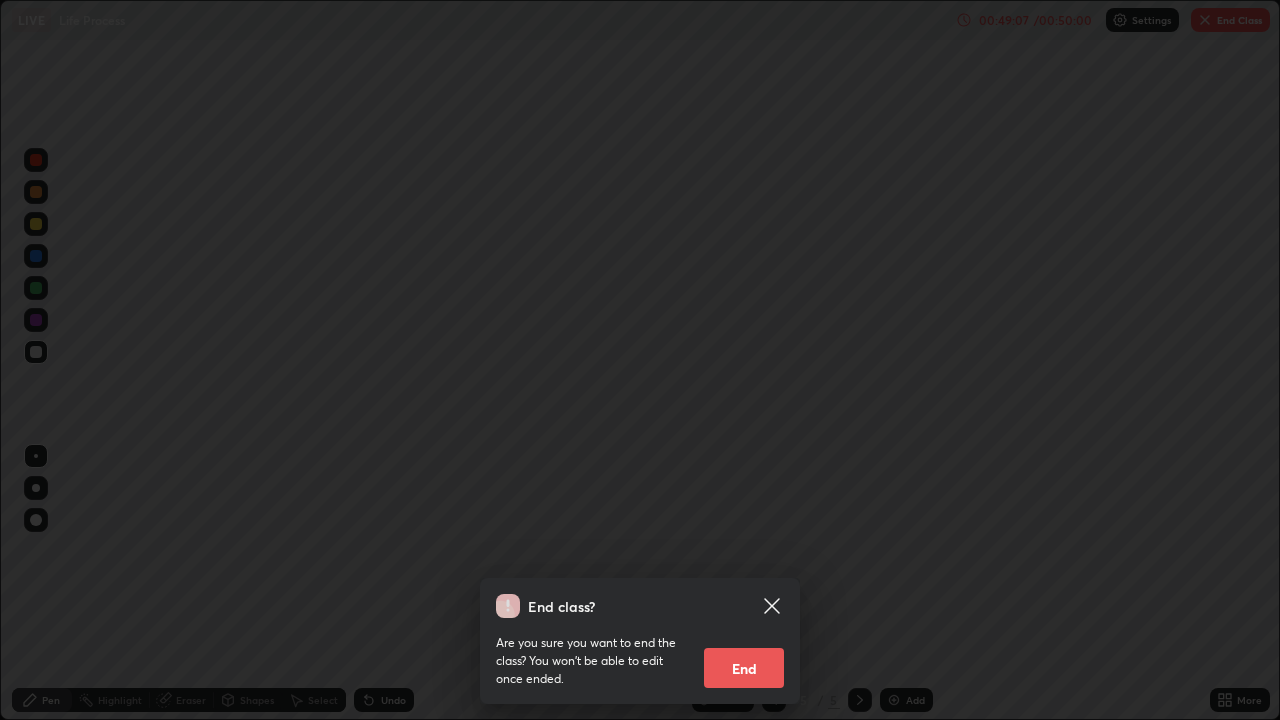 click on "End" at bounding box center [744, 668] 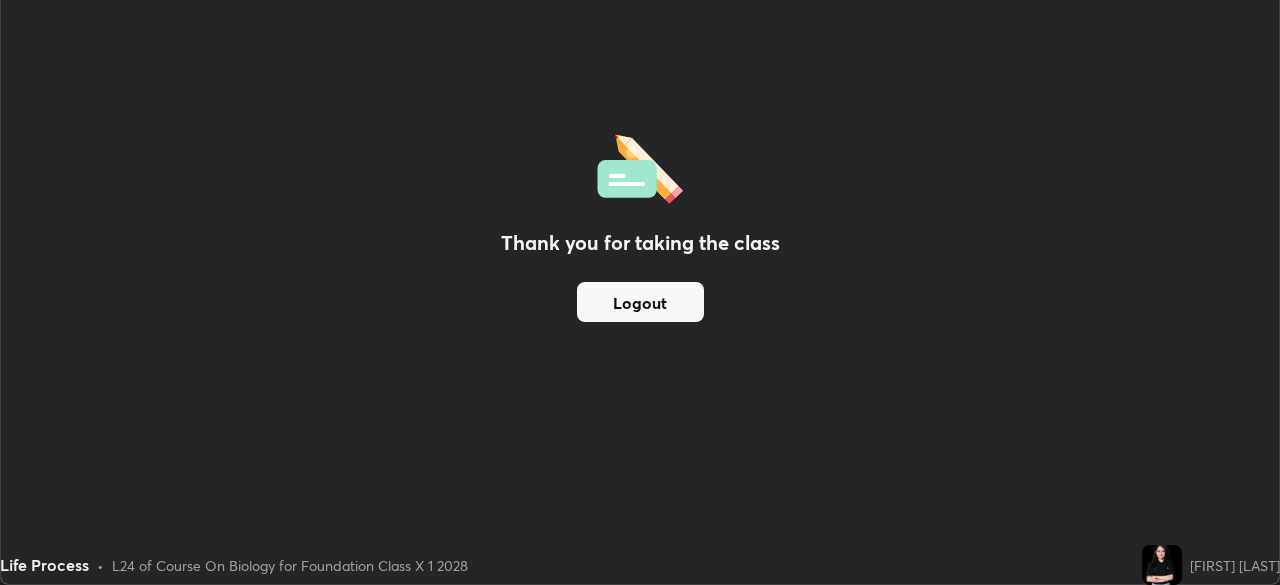 scroll, scrollTop: 585, scrollLeft: 1280, axis: both 